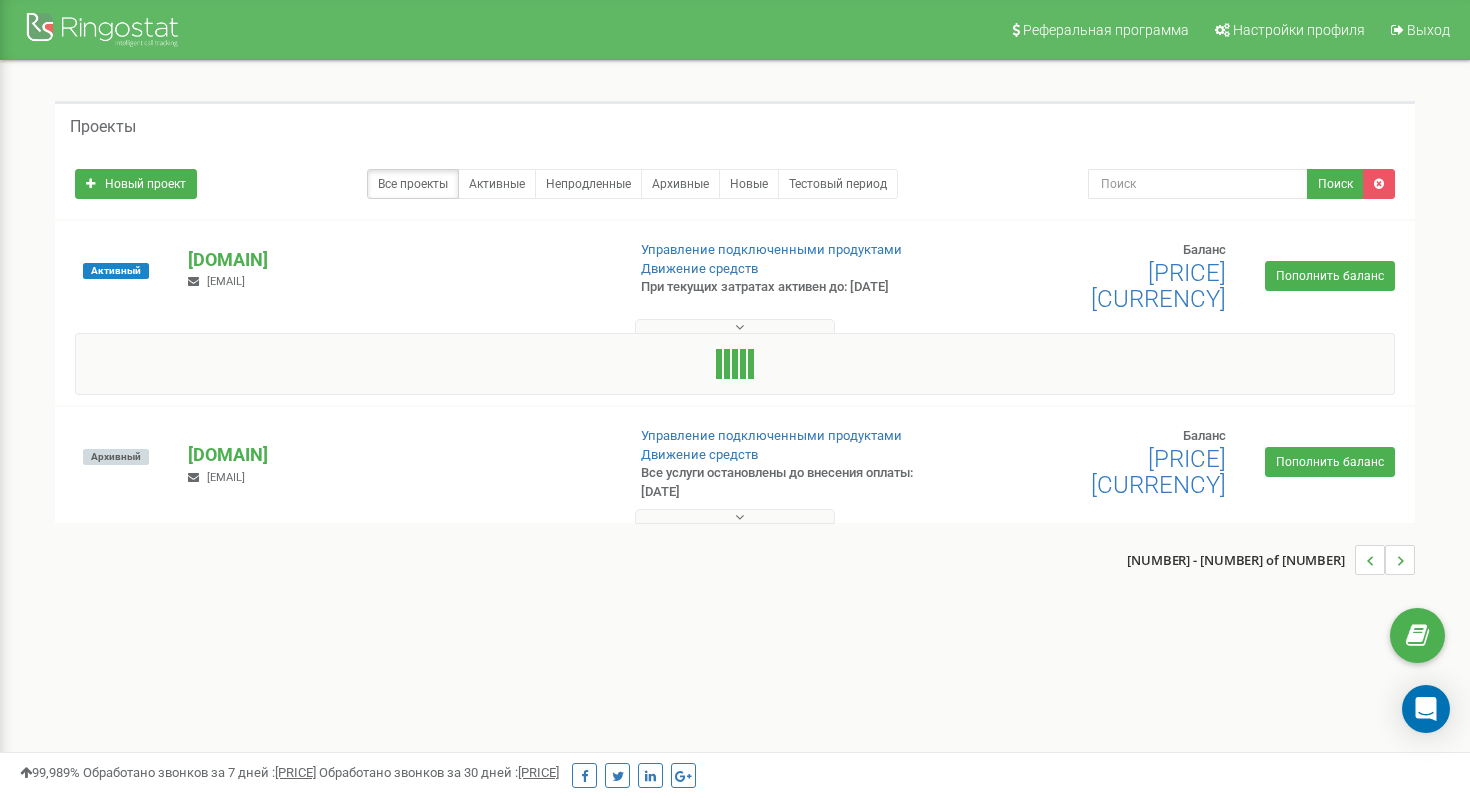 scroll, scrollTop: 0, scrollLeft: 0, axis: both 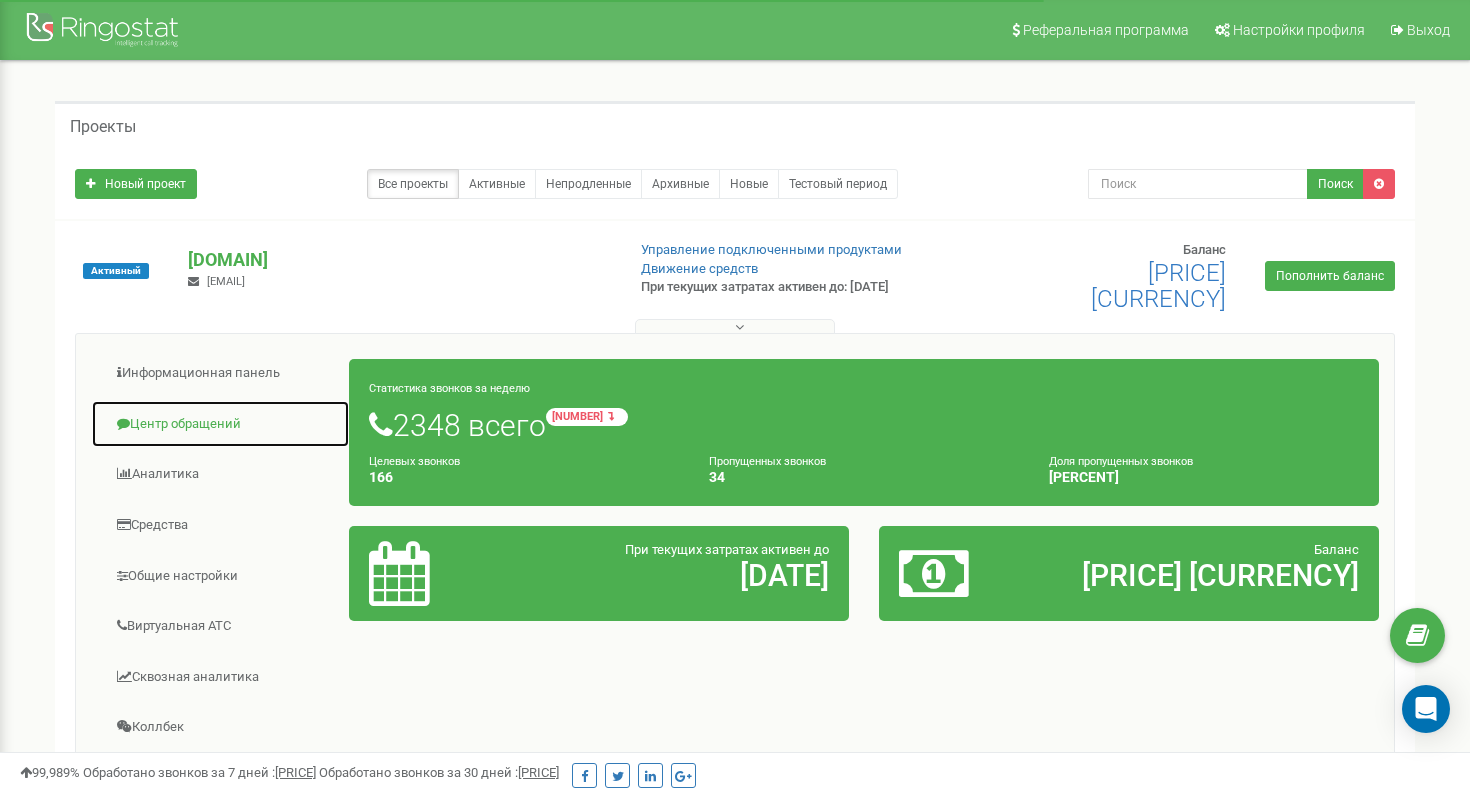 click on "Центр обращений" at bounding box center [220, 424] 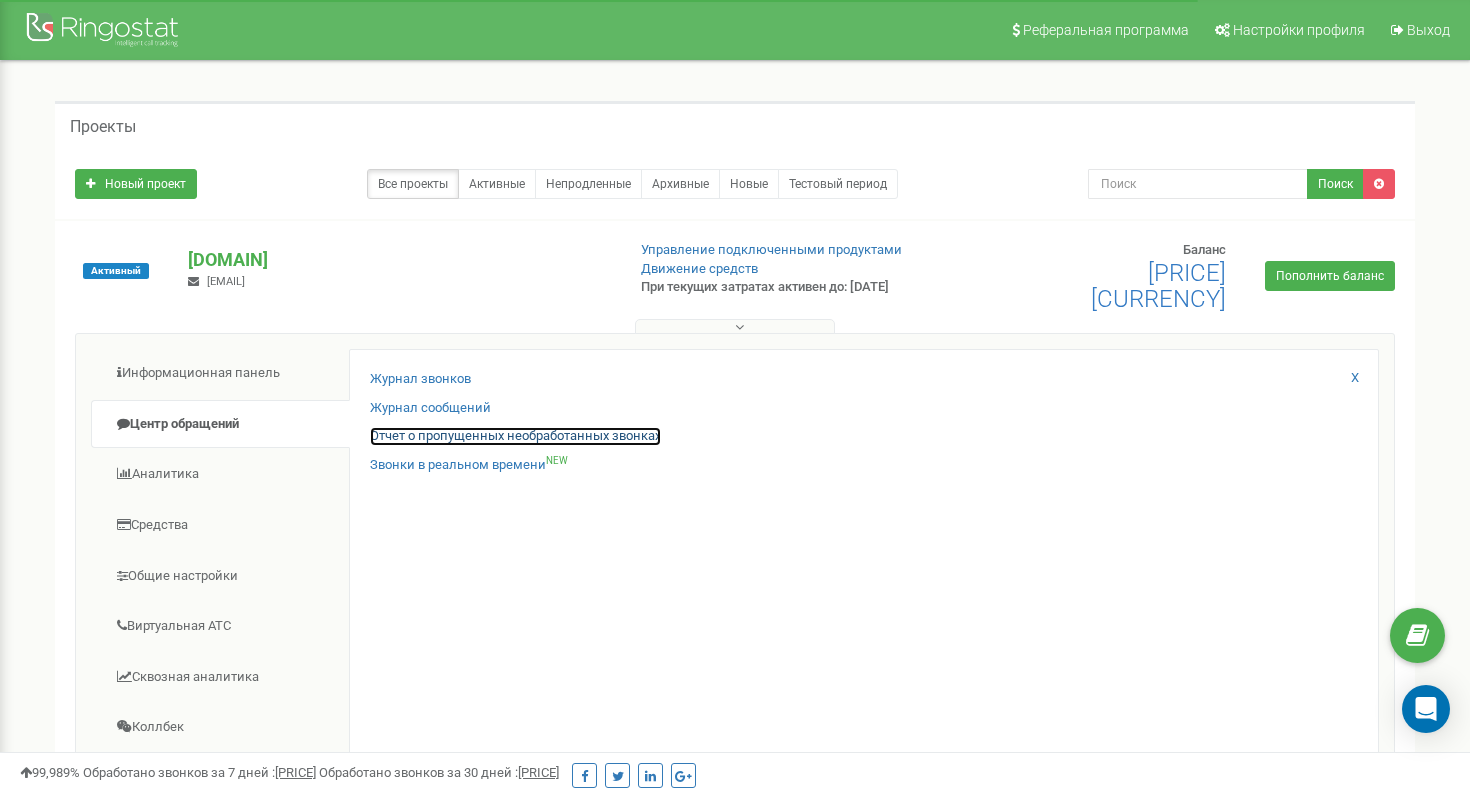 click on "Отчет о пропущенных необработанных звонках" at bounding box center (515, 436) 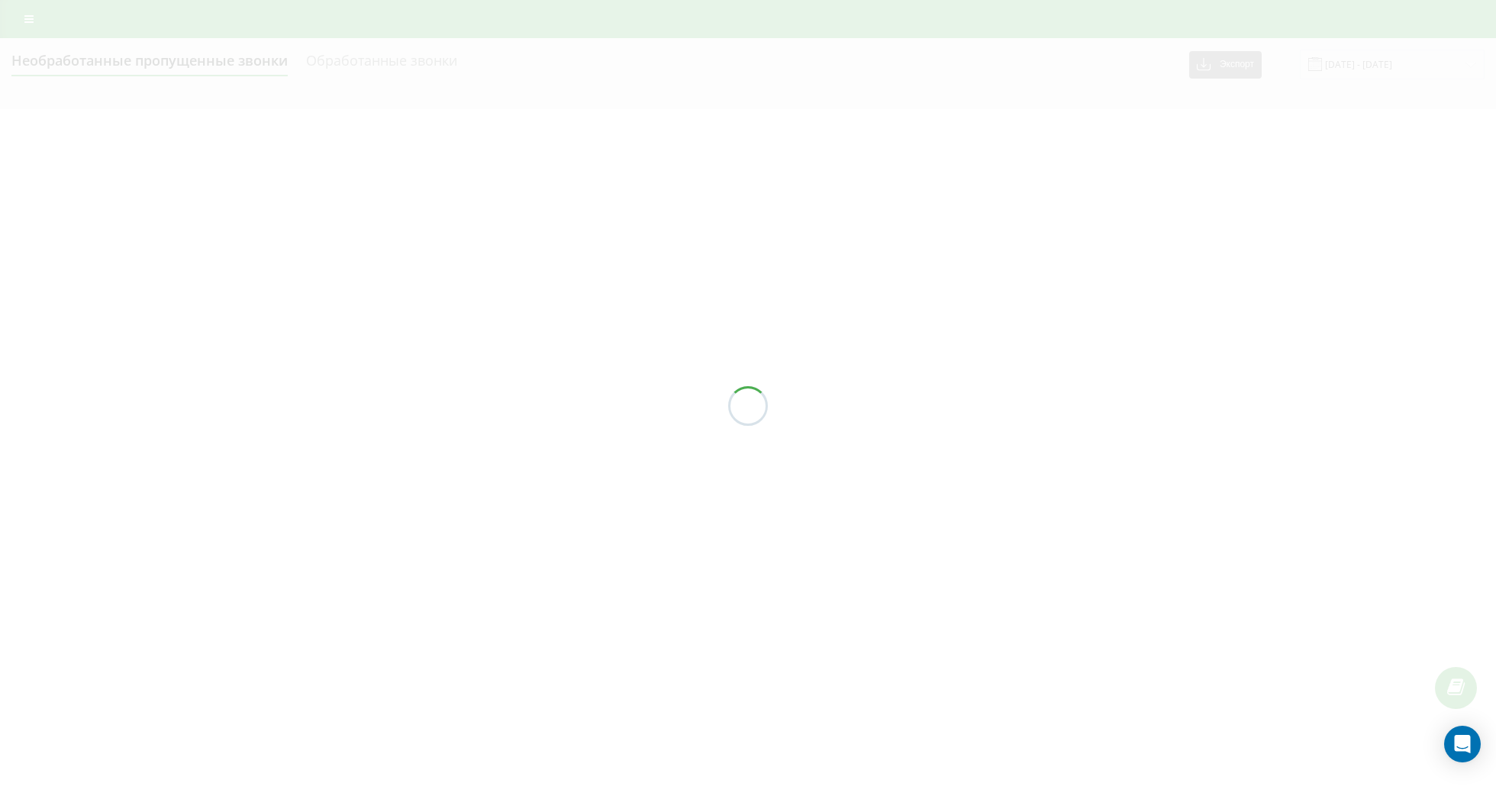 scroll, scrollTop: 0, scrollLeft: 0, axis: both 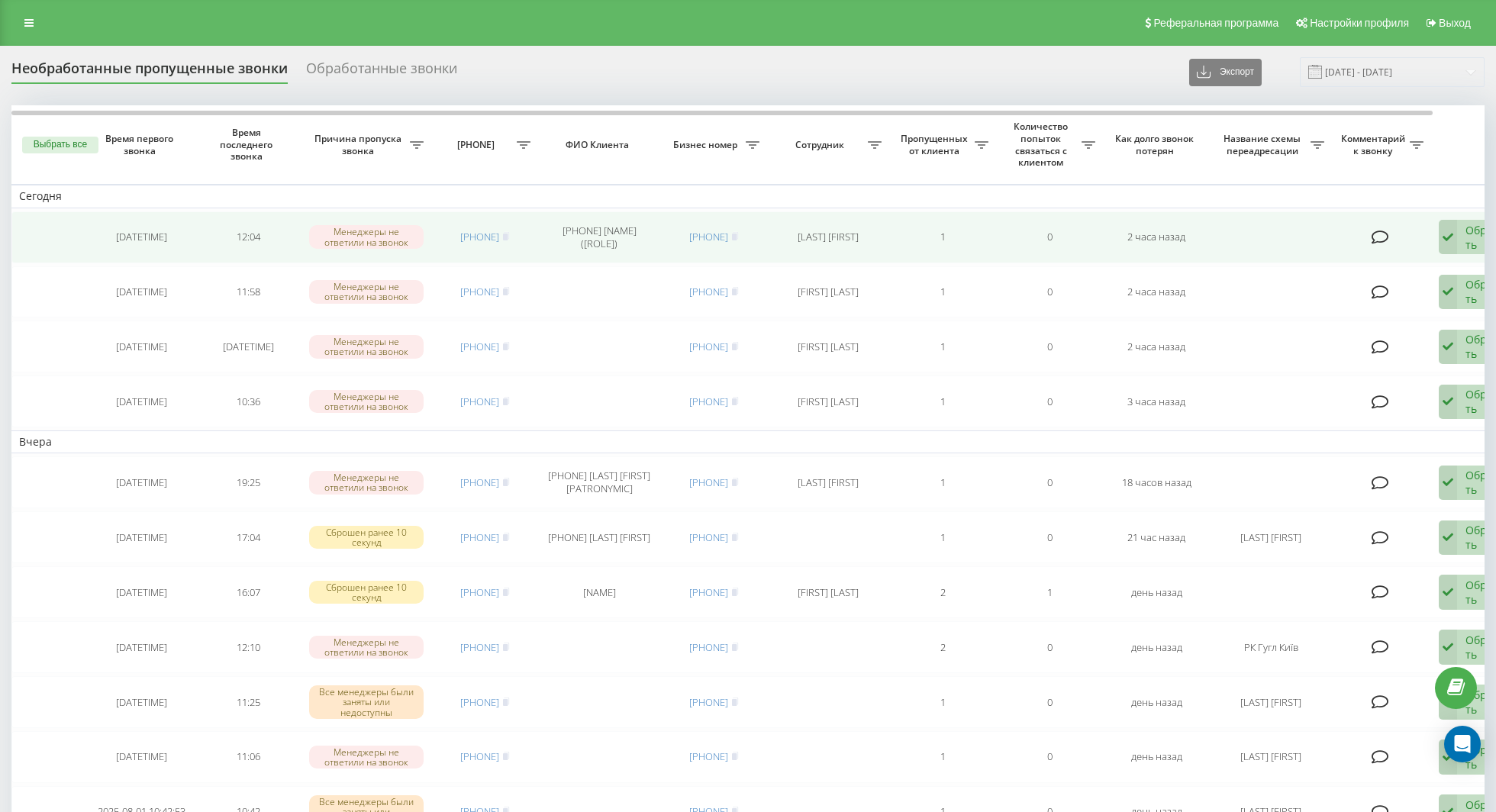 click at bounding box center [1448, 237] 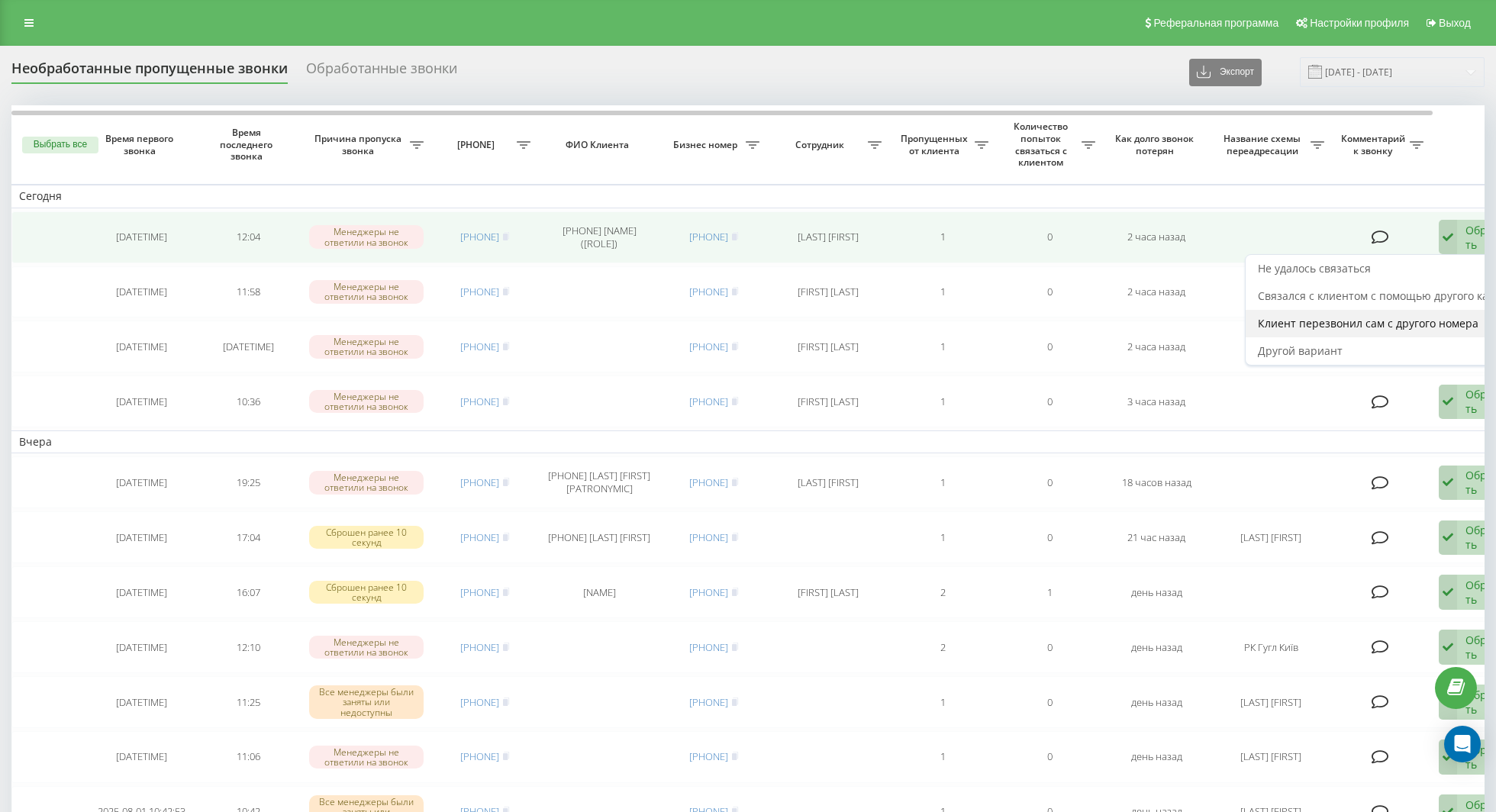 click on "Клиент перезвонил сам с другого номера" at bounding box center [1368, 323] 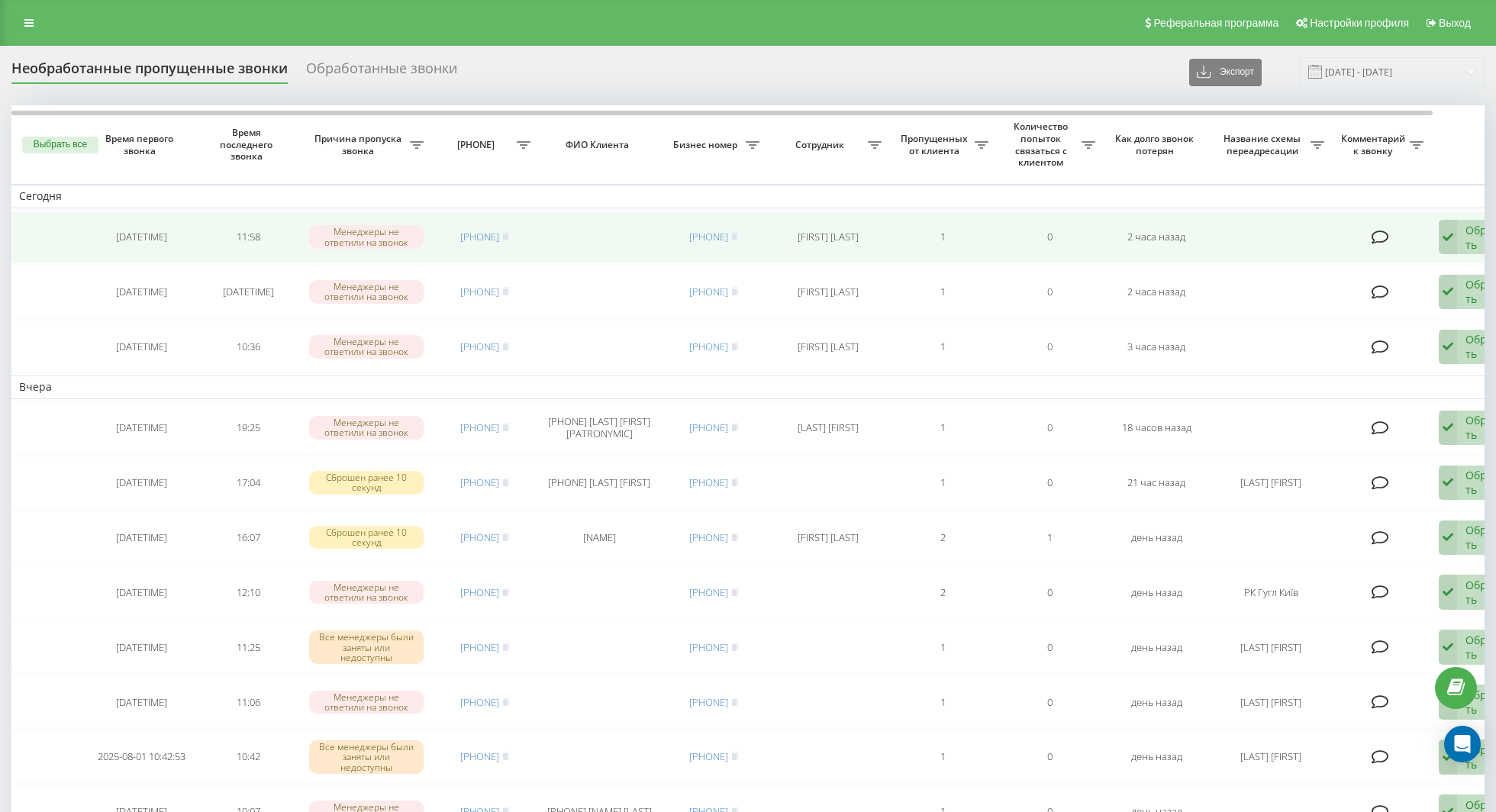 click at bounding box center [1448, 237] 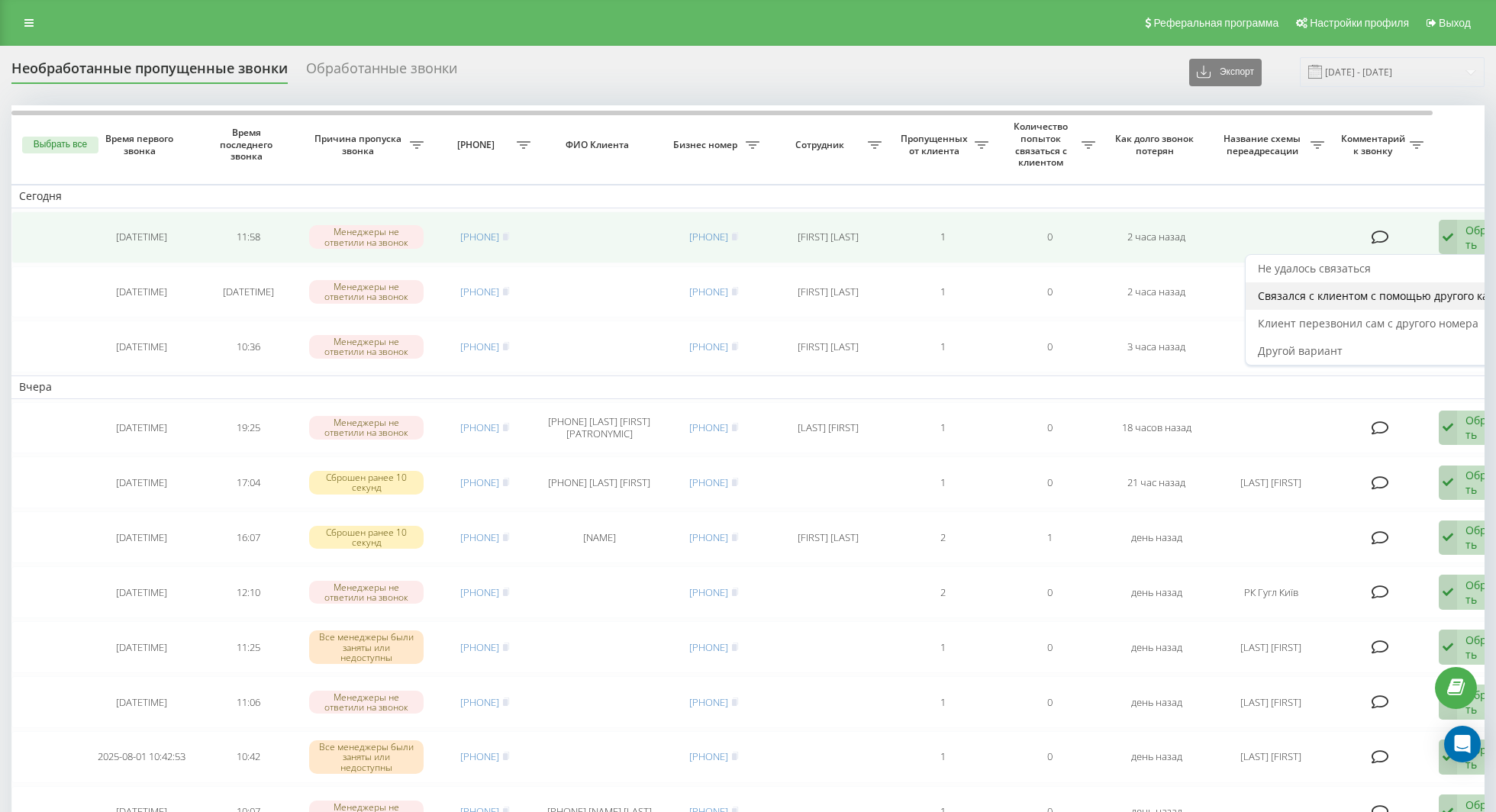 click on "Связался с клиентом с помощью другого канала" at bounding box center [1385, 295] 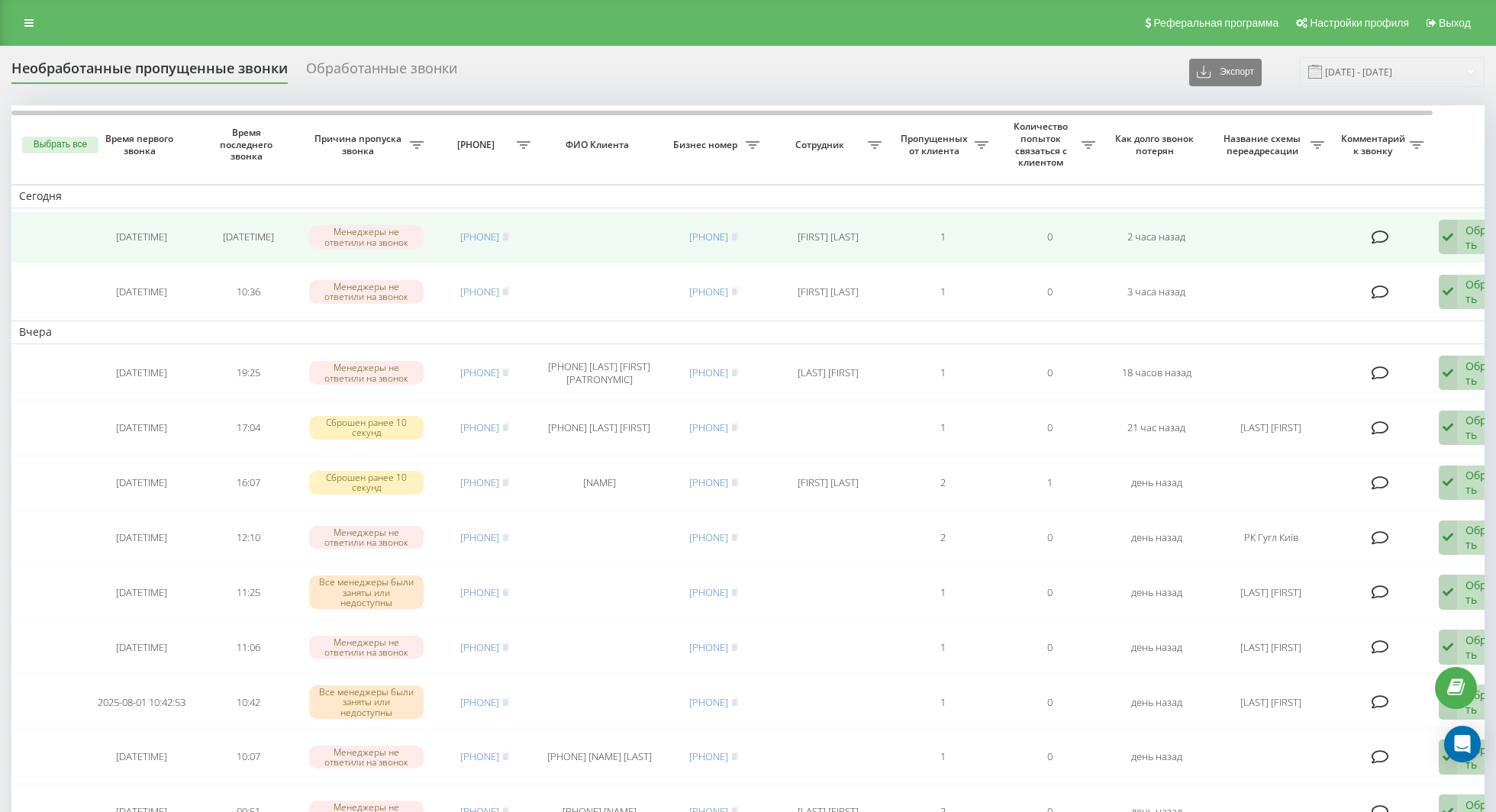 click at bounding box center [1448, 237] 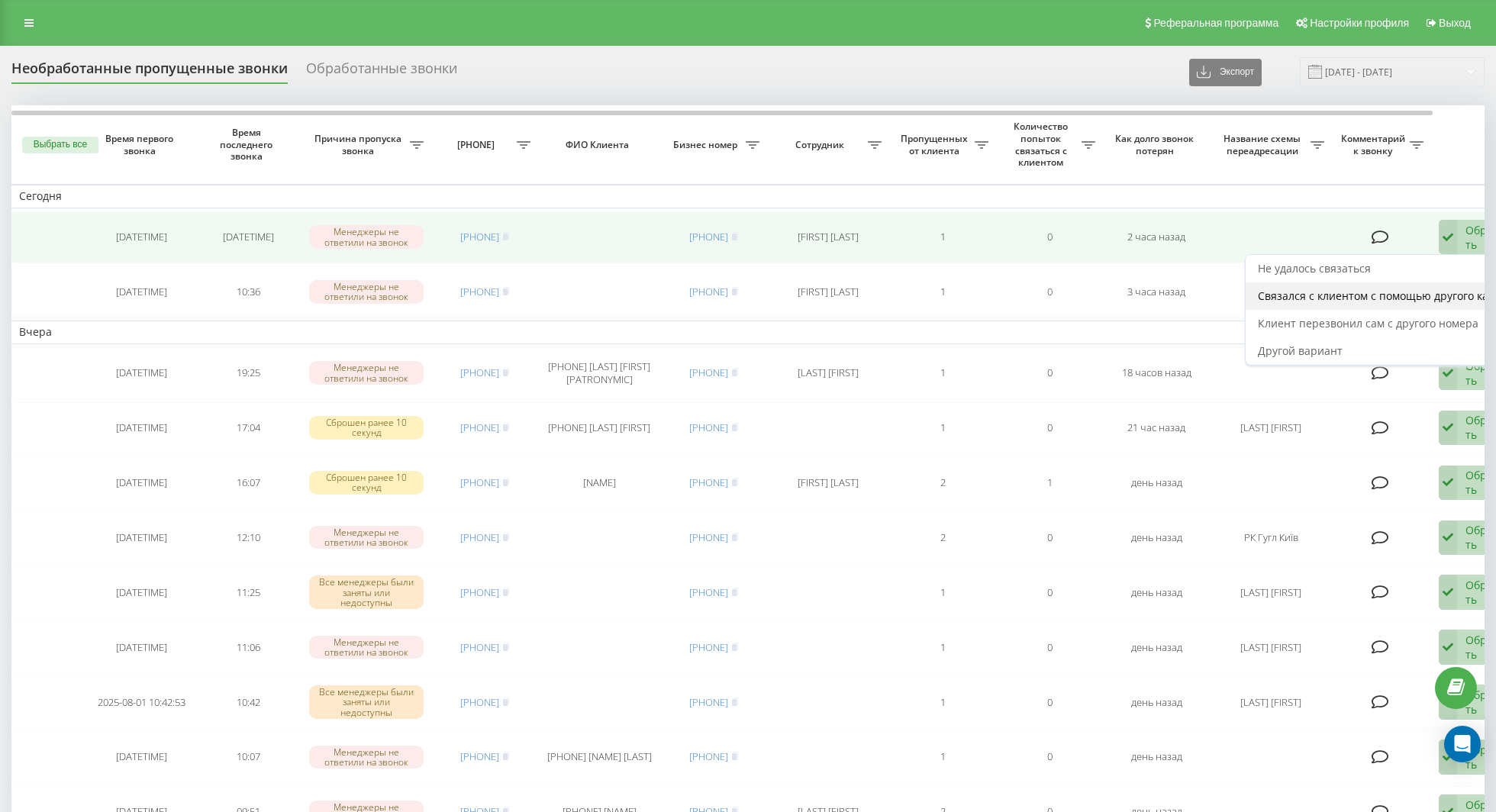 click on "Связался с клиентом с помощью другого канала" at bounding box center (1385, 296) 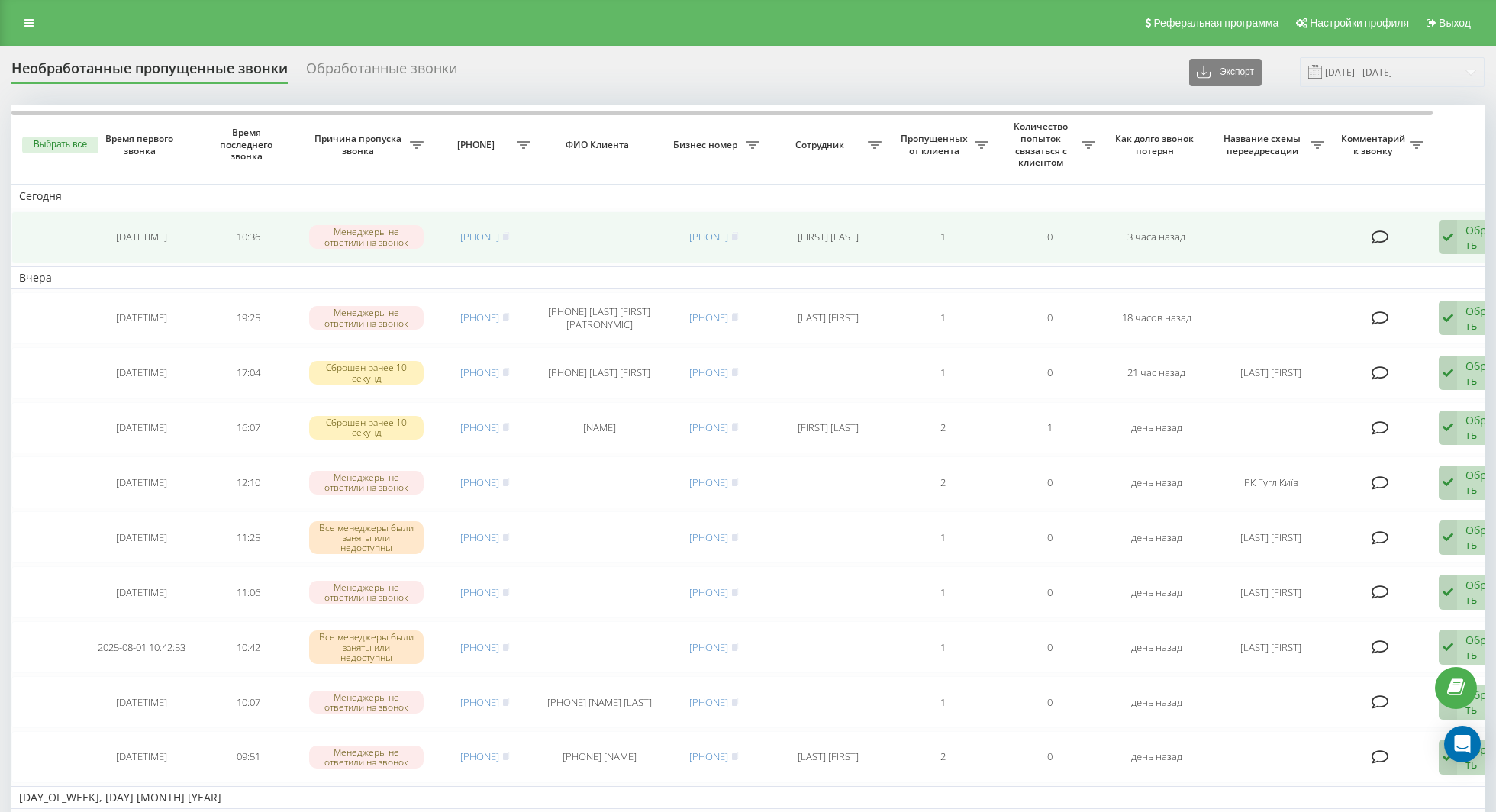 click at bounding box center (1448, 237) 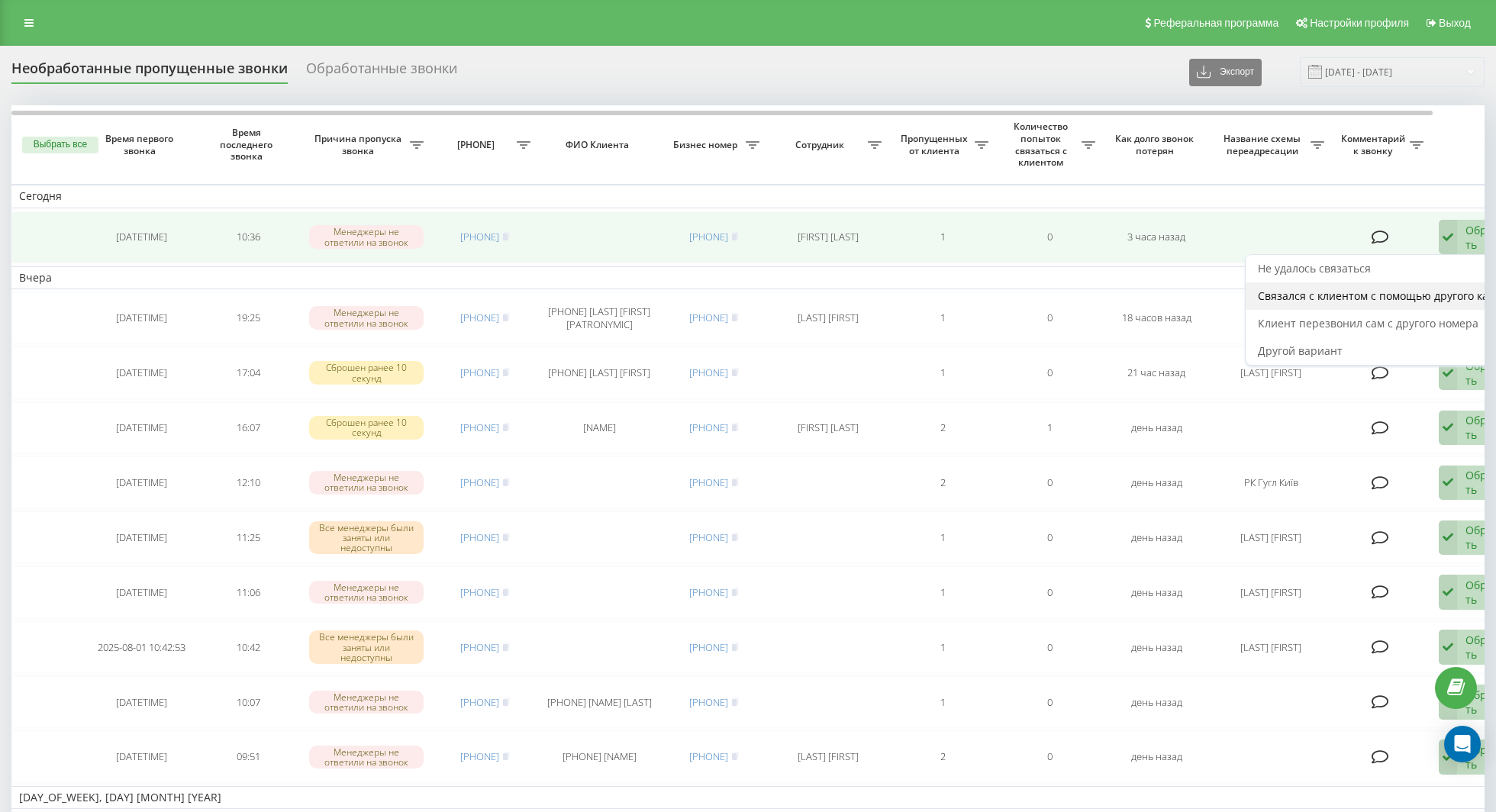 click on "Связался с клиентом с помощью другого канала" at bounding box center (1385, 295) 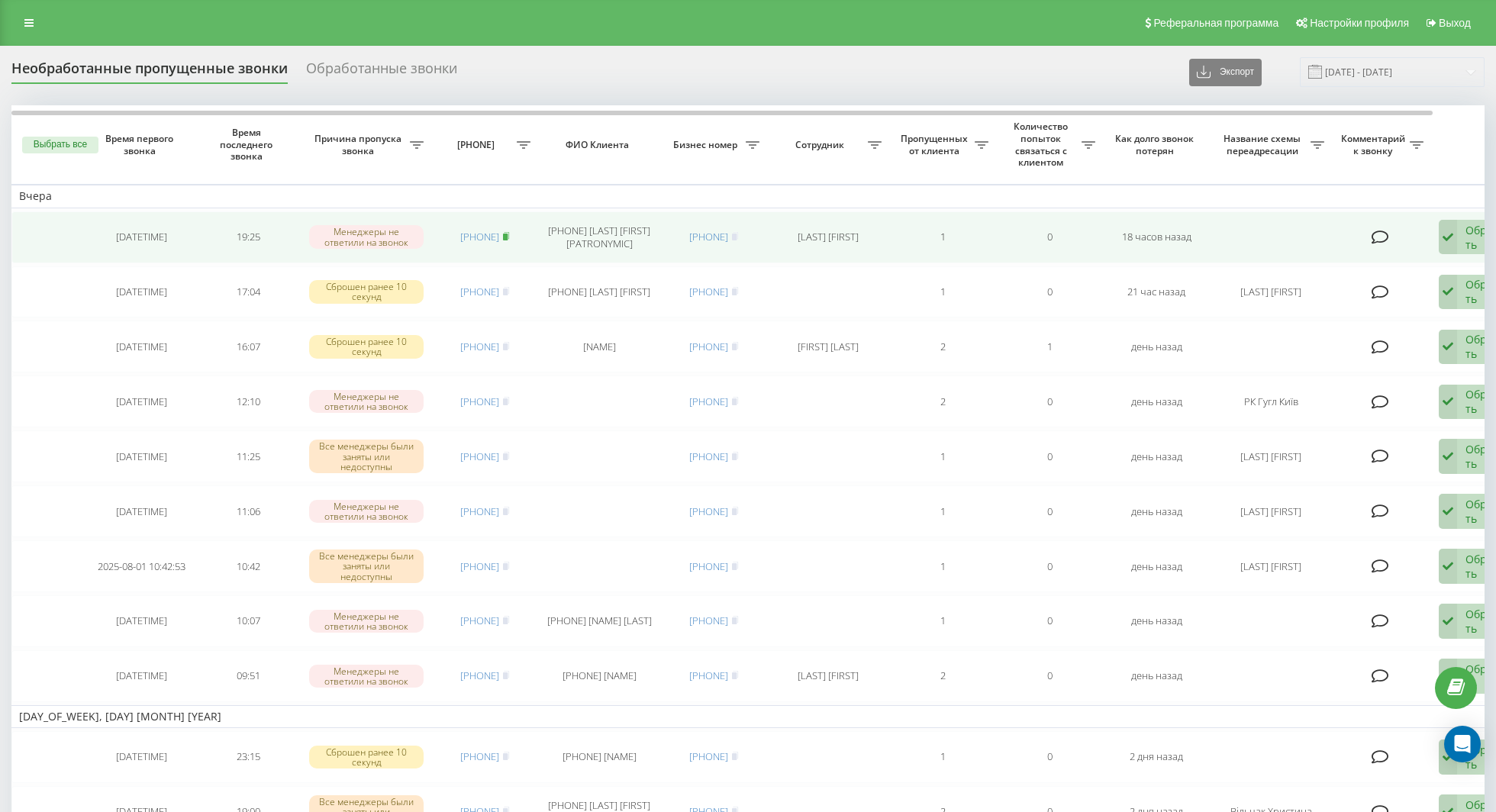 click 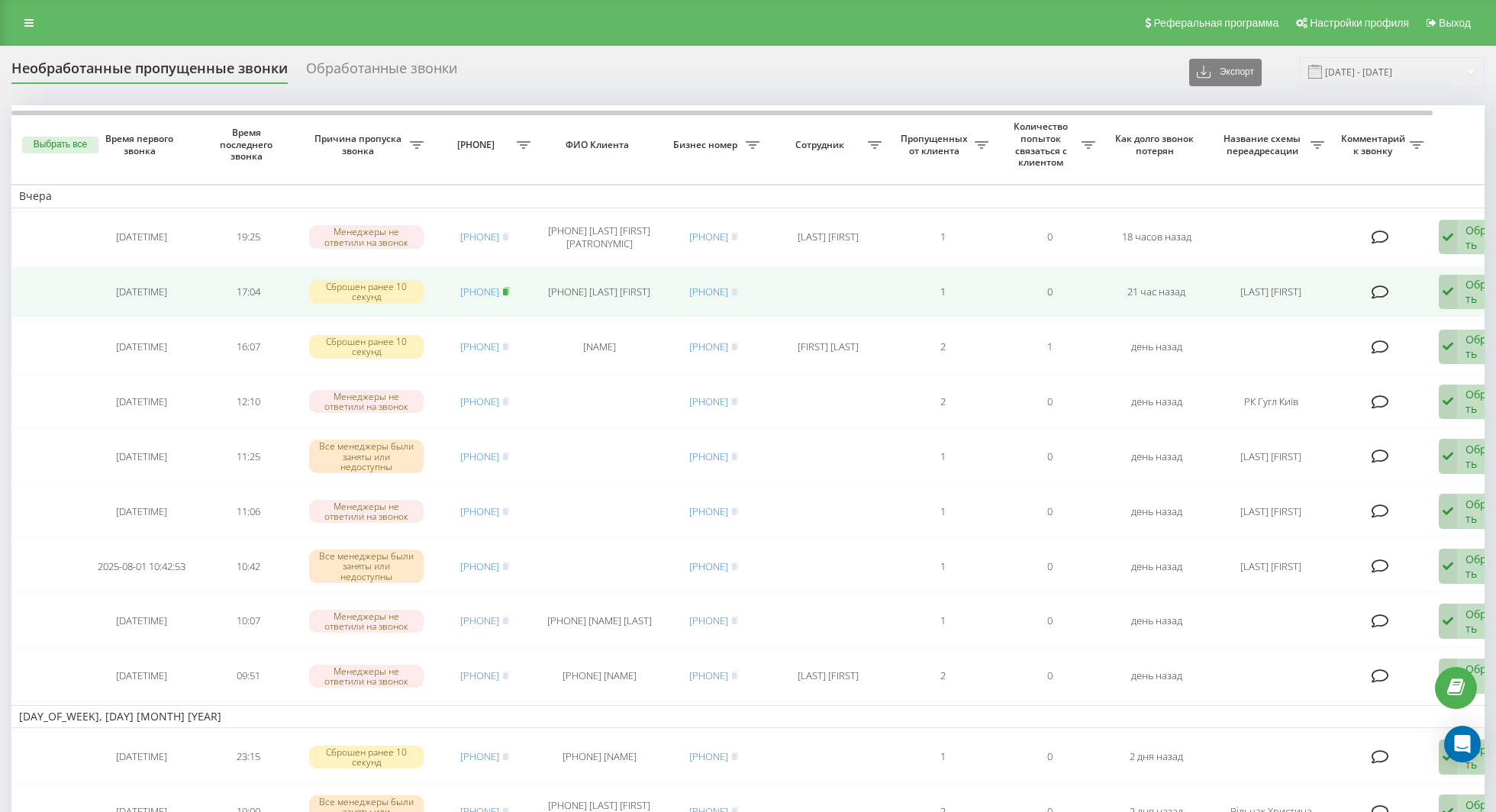 click 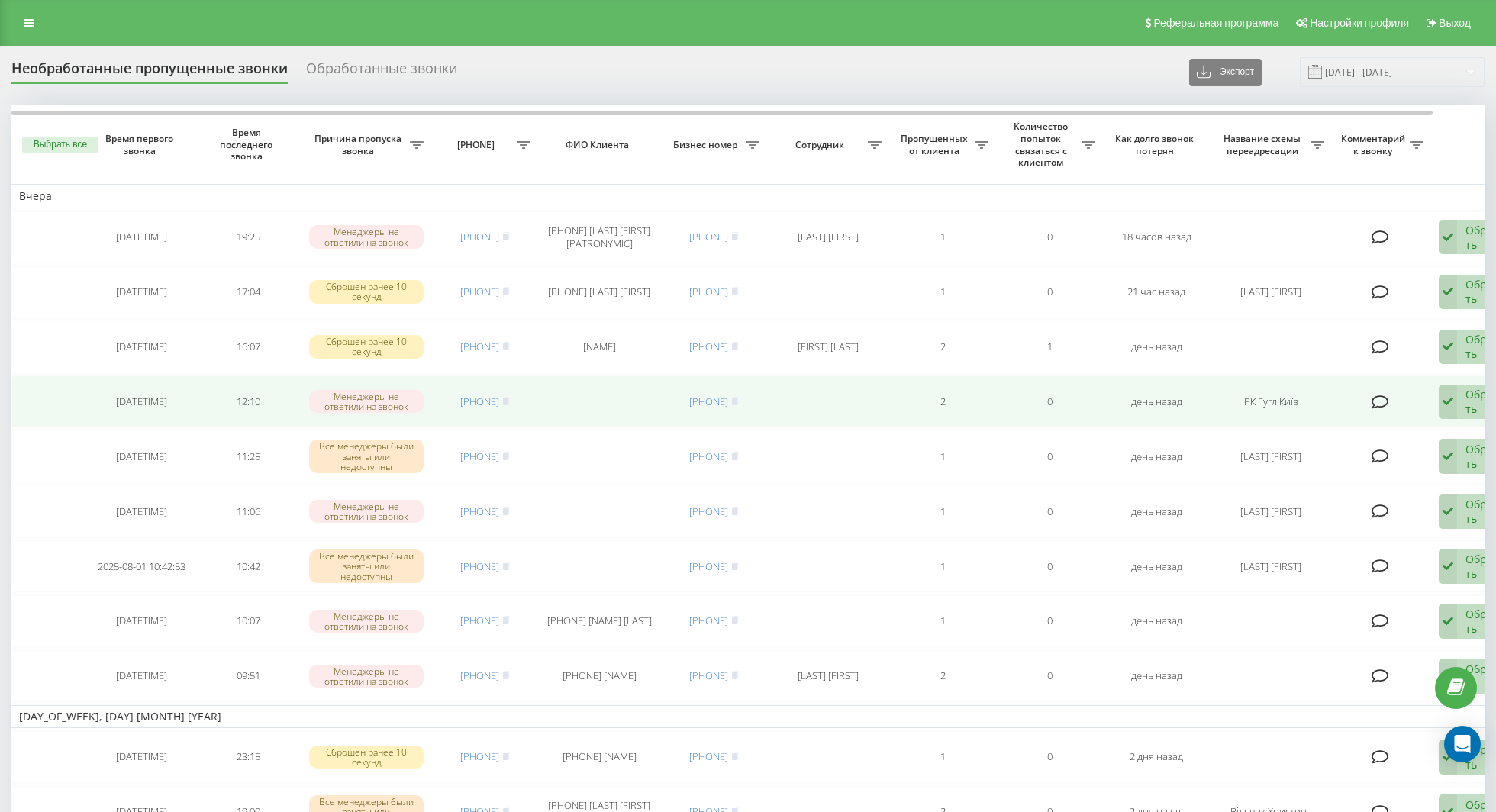 click at bounding box center (1448, 402) 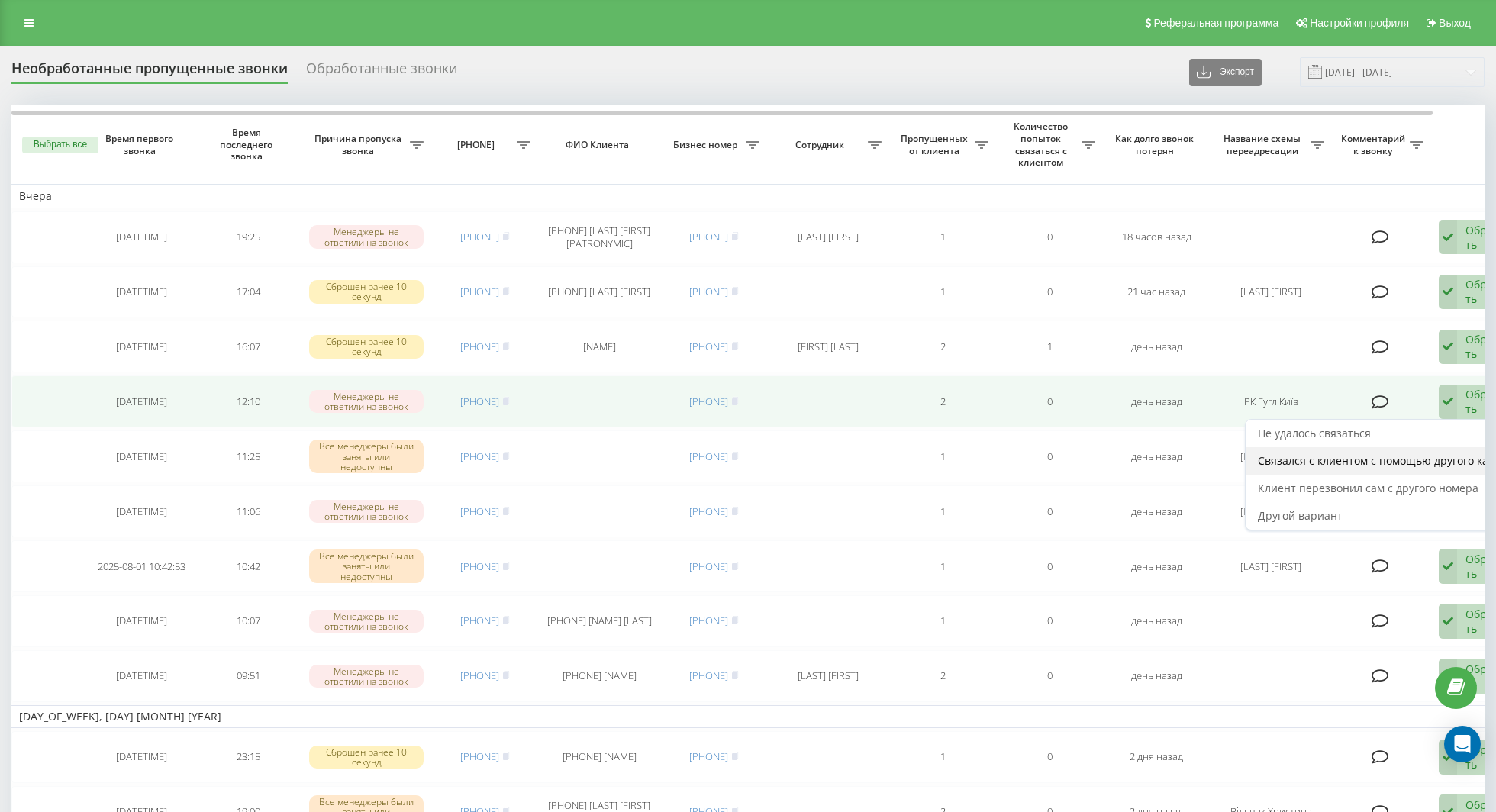 click on "Связался с клиентом с помощью другого канала" at bounding box center [1385, 460] 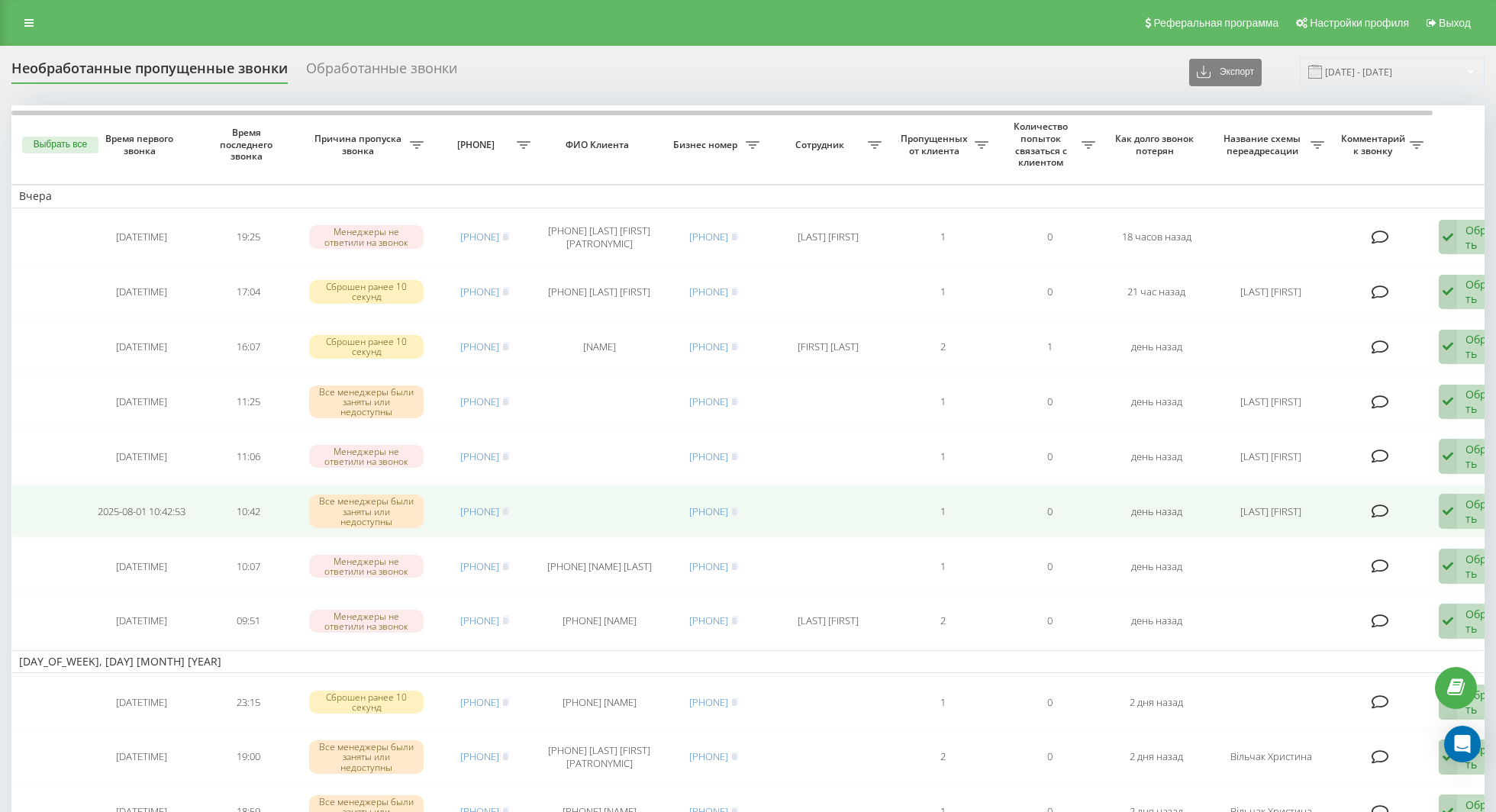 click at bounding box center (1448, 511) 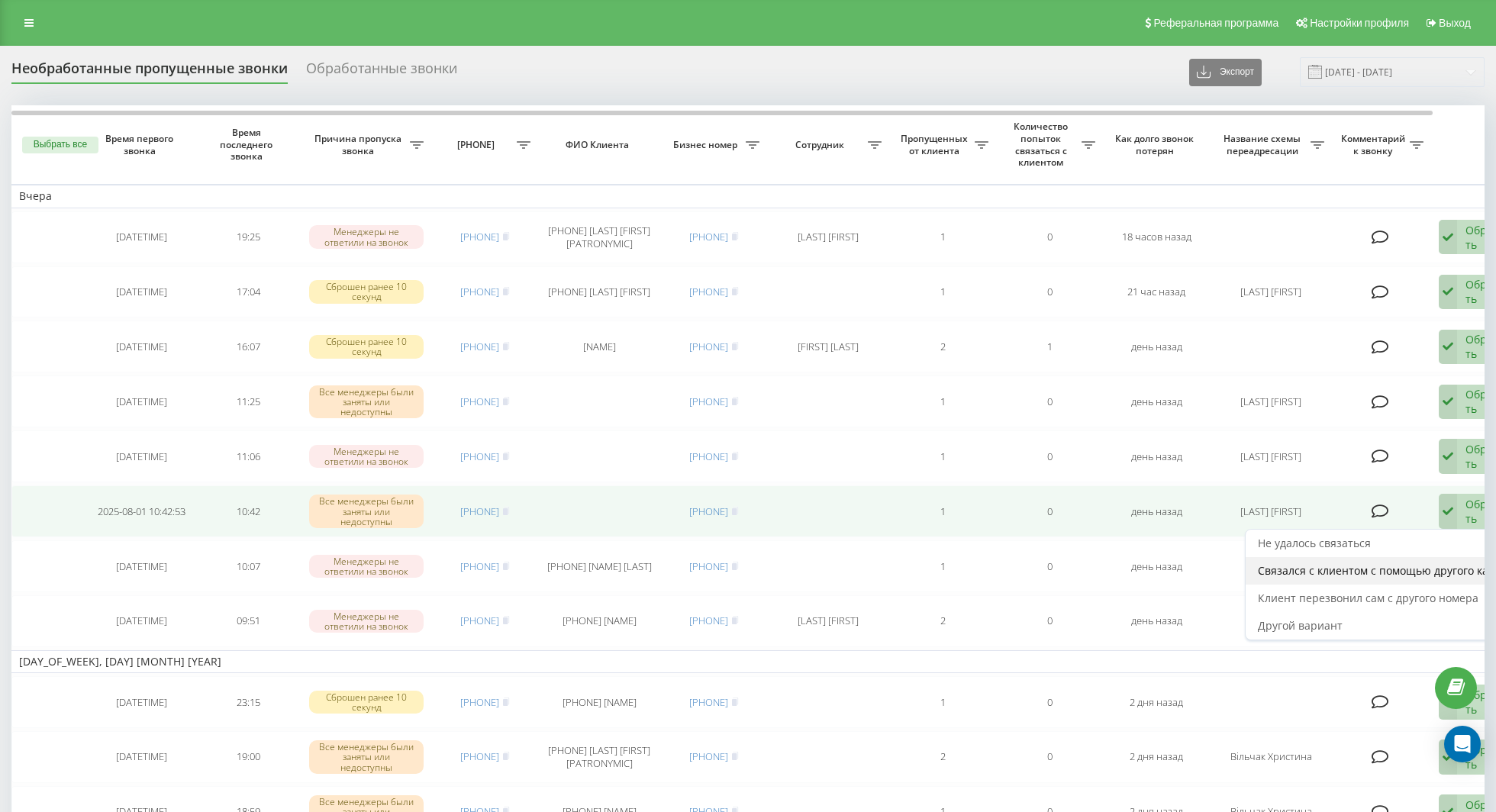 click on "Связался с клиентом с помощью другого канала" at bounding box center (1385, 570) 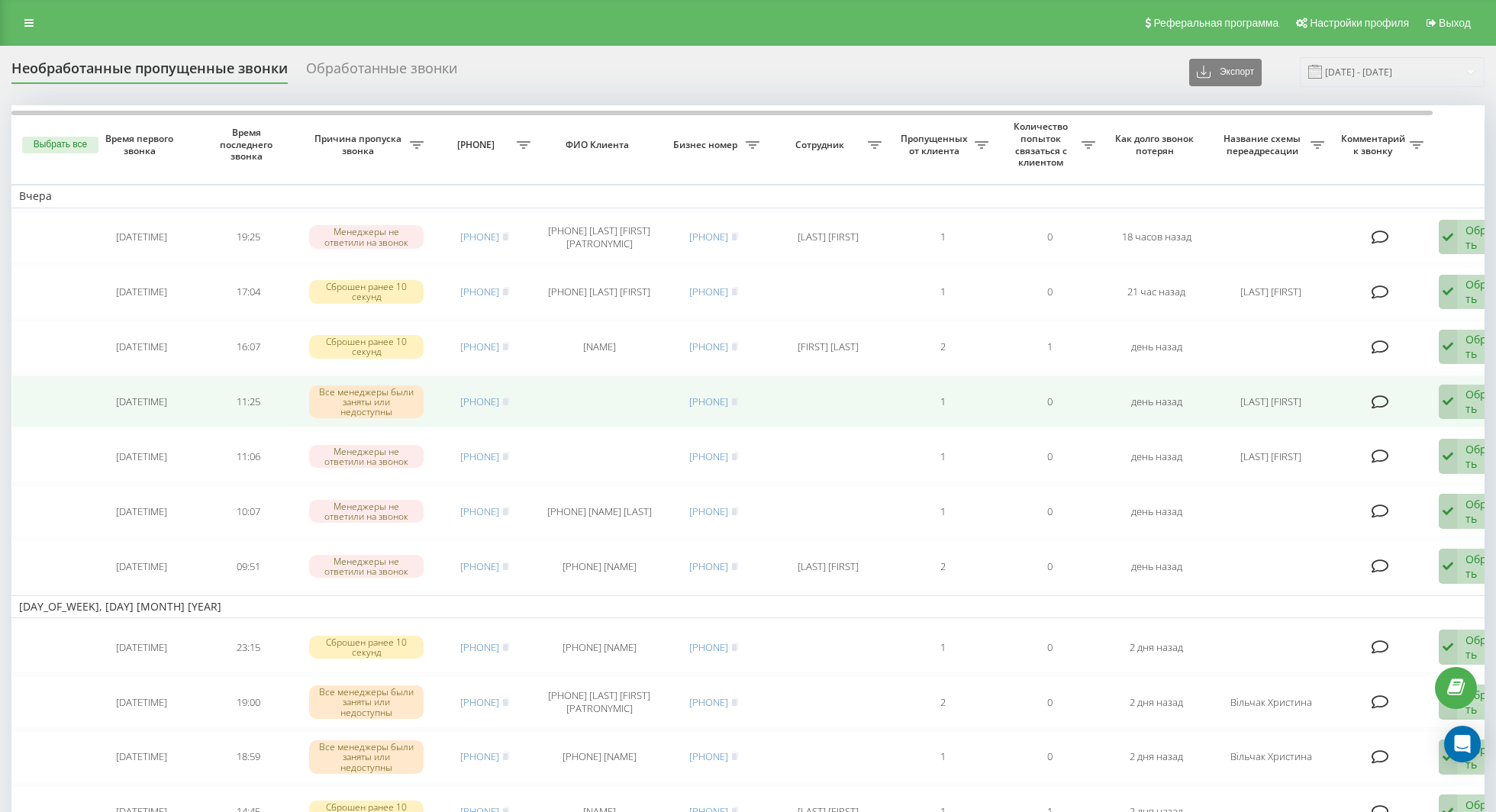 click at bounding box center (1448, 402) 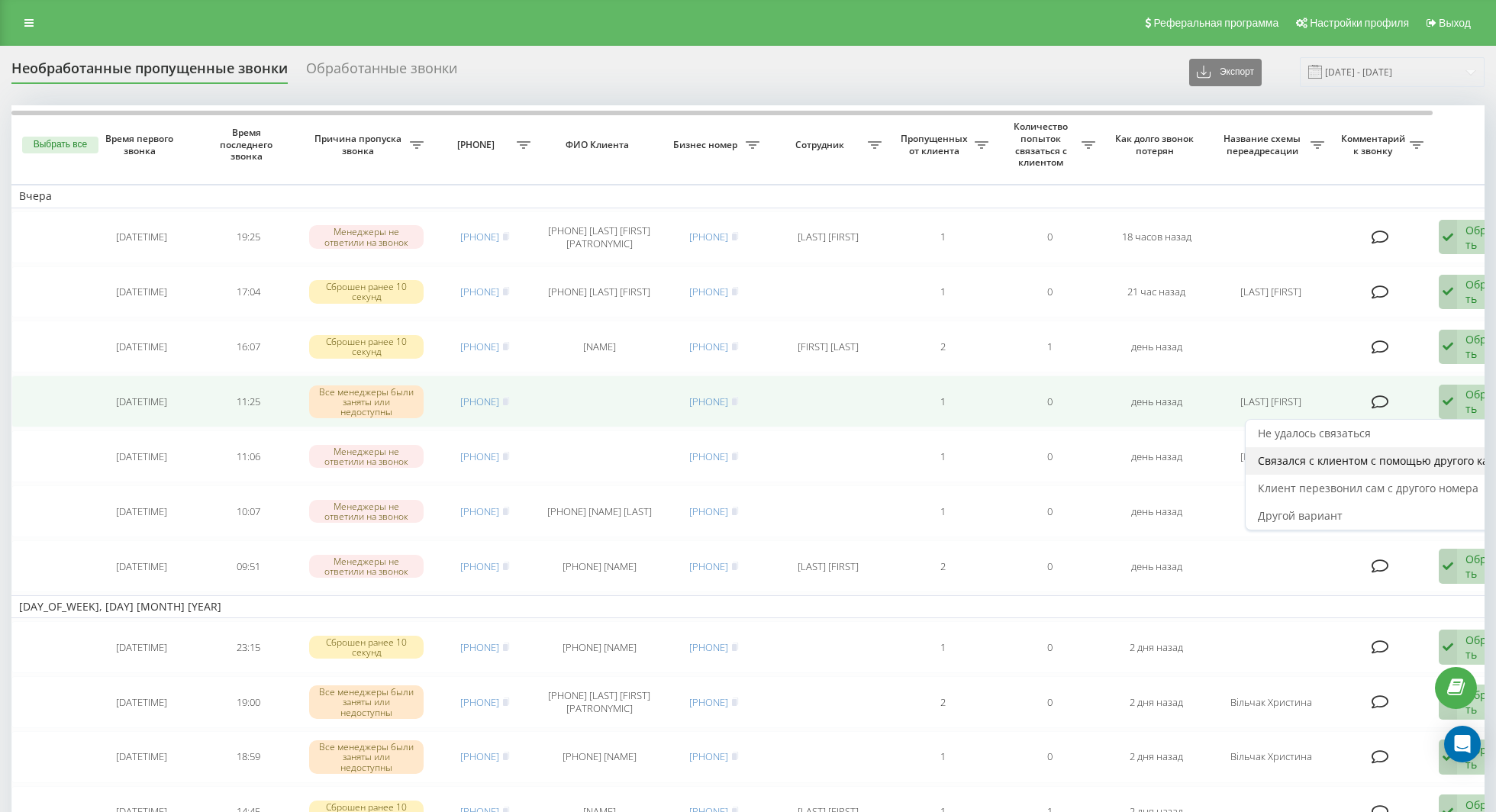 click on "Связался с клиентом с помощью другого канала" at bounding box center [1385, 460] 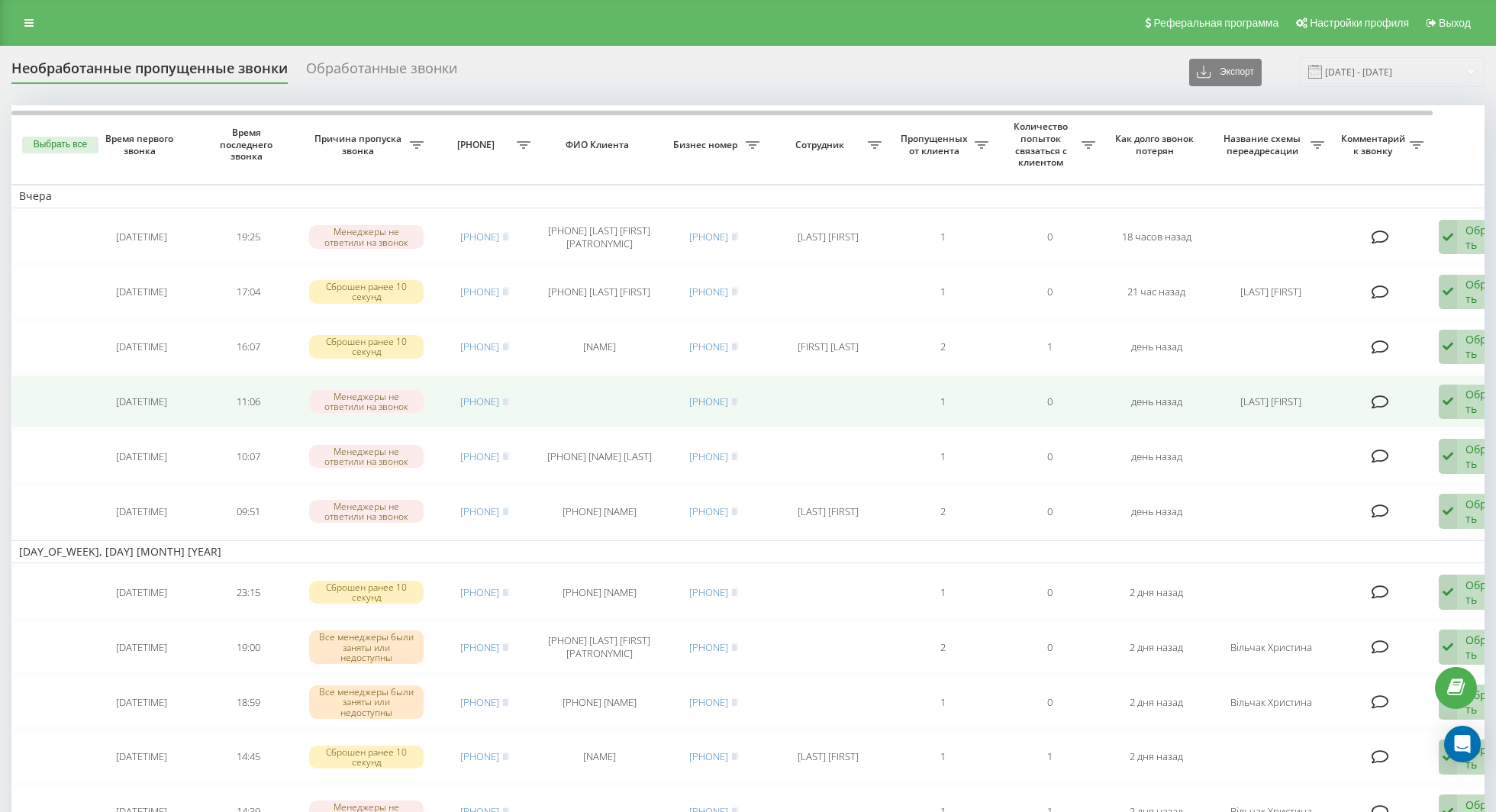 click at bounding box center (1448, 402) 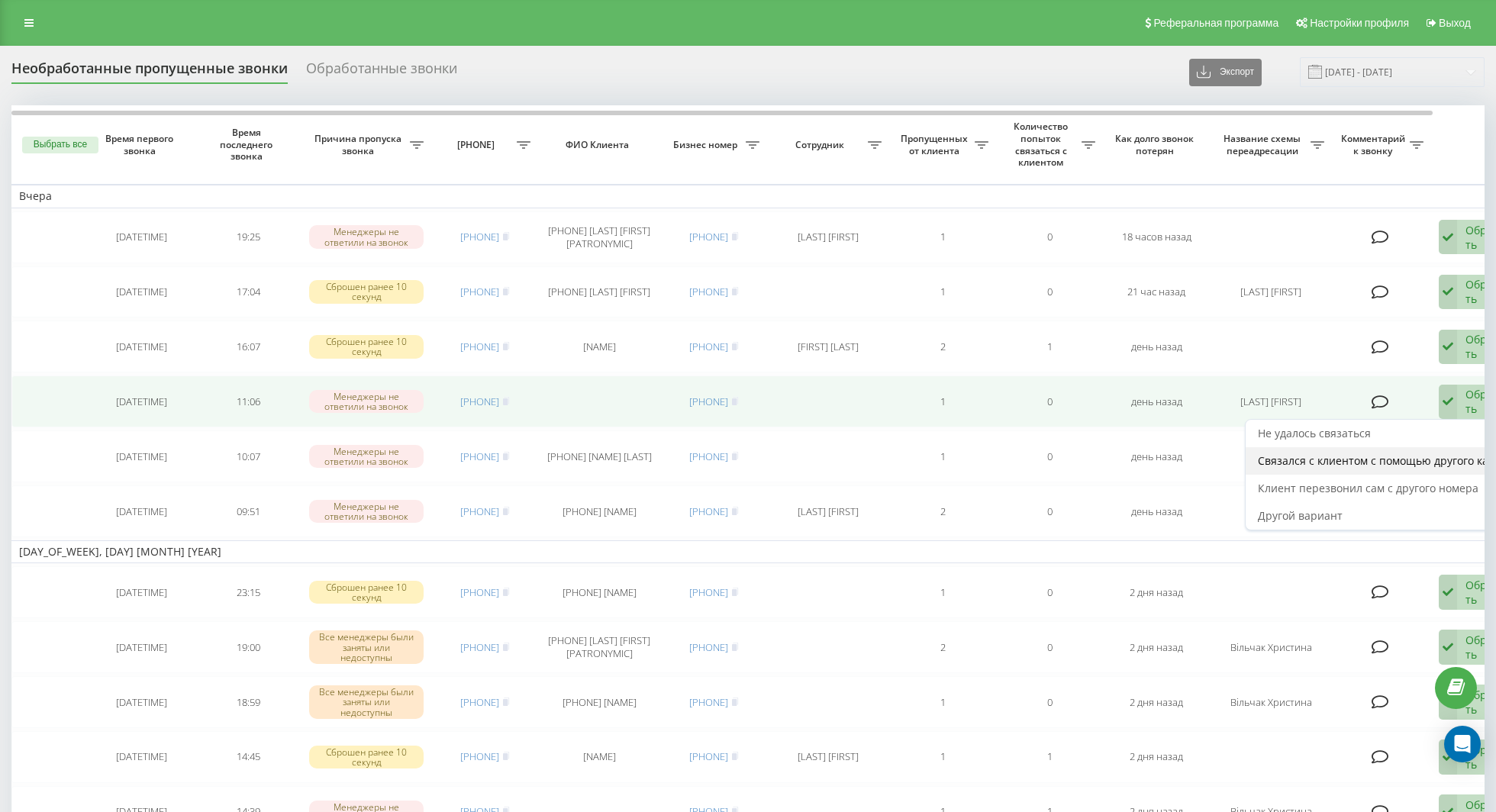 click on "Связался с клиентом с помощью другого канала" at bounding box center (1385, 460) 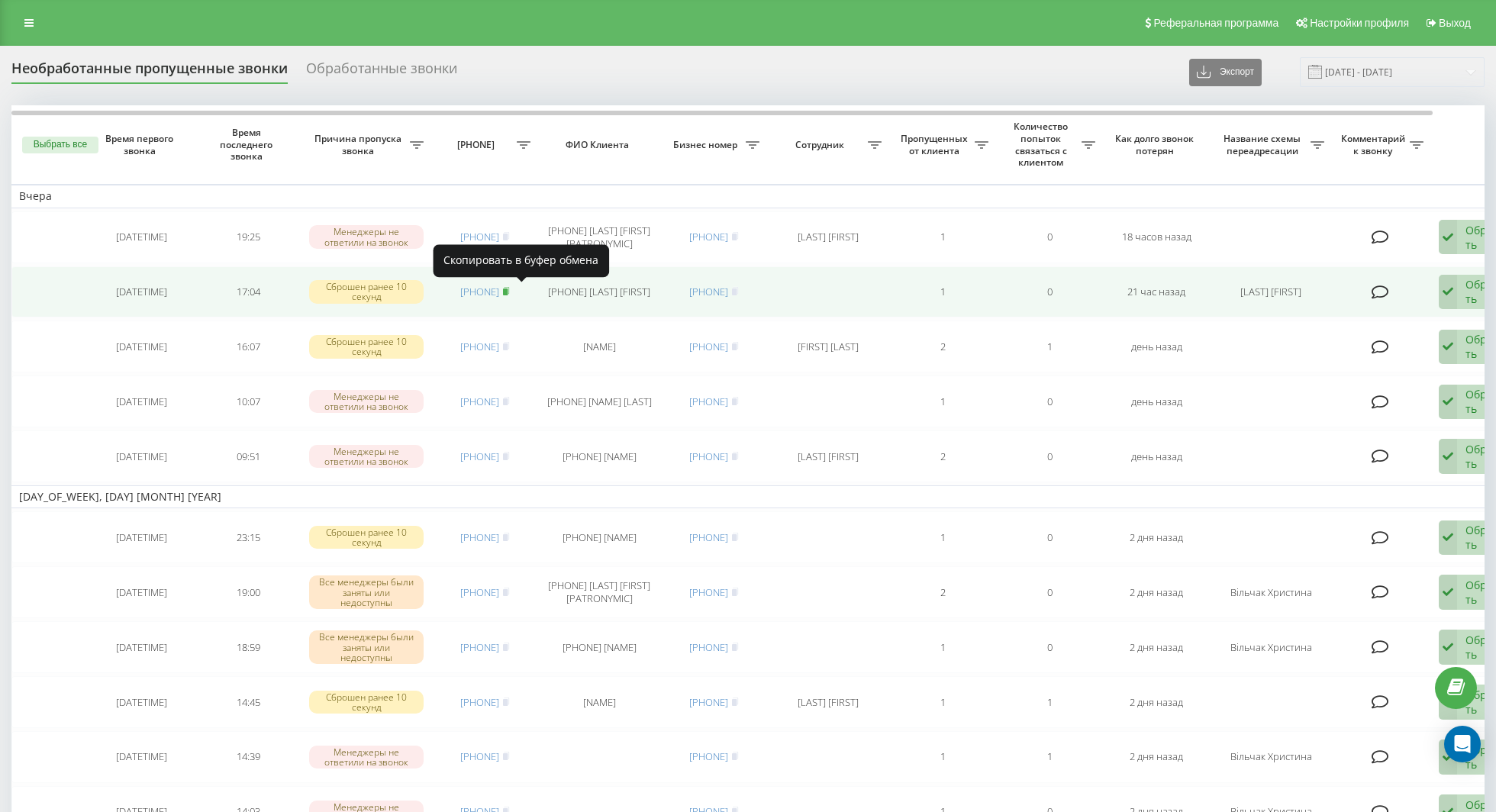 click 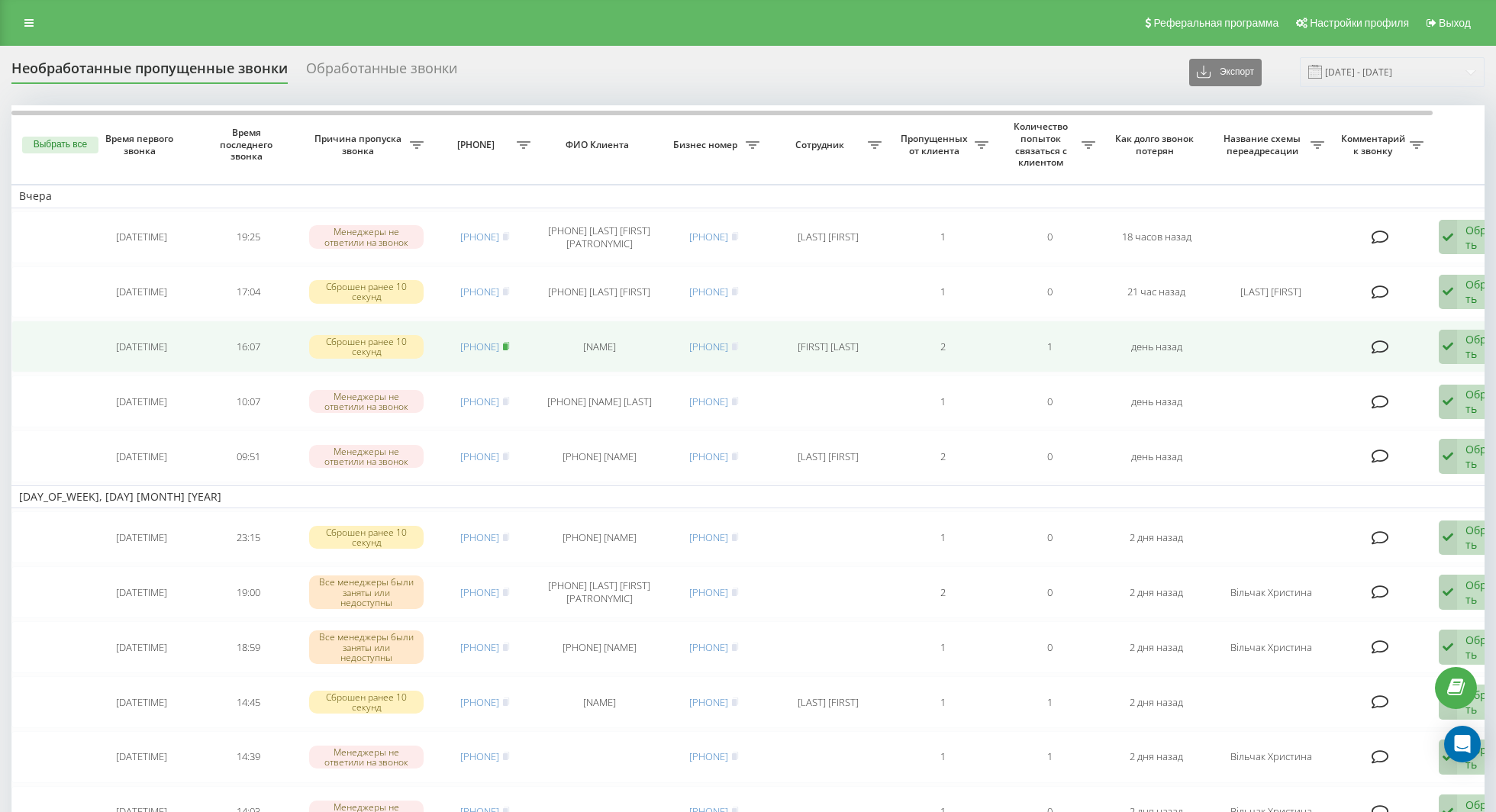 click 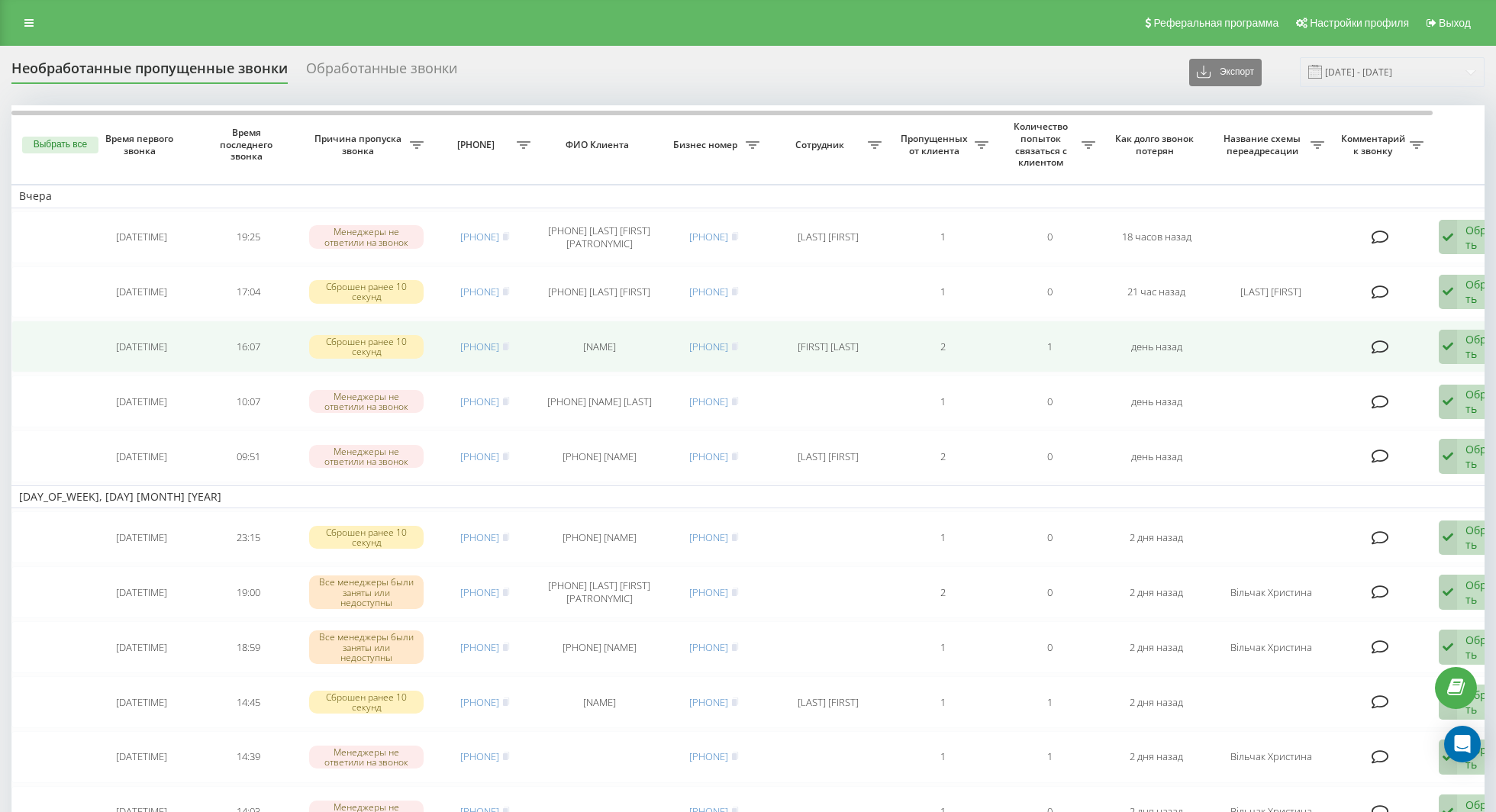 click at bounding box center (1448, 347) 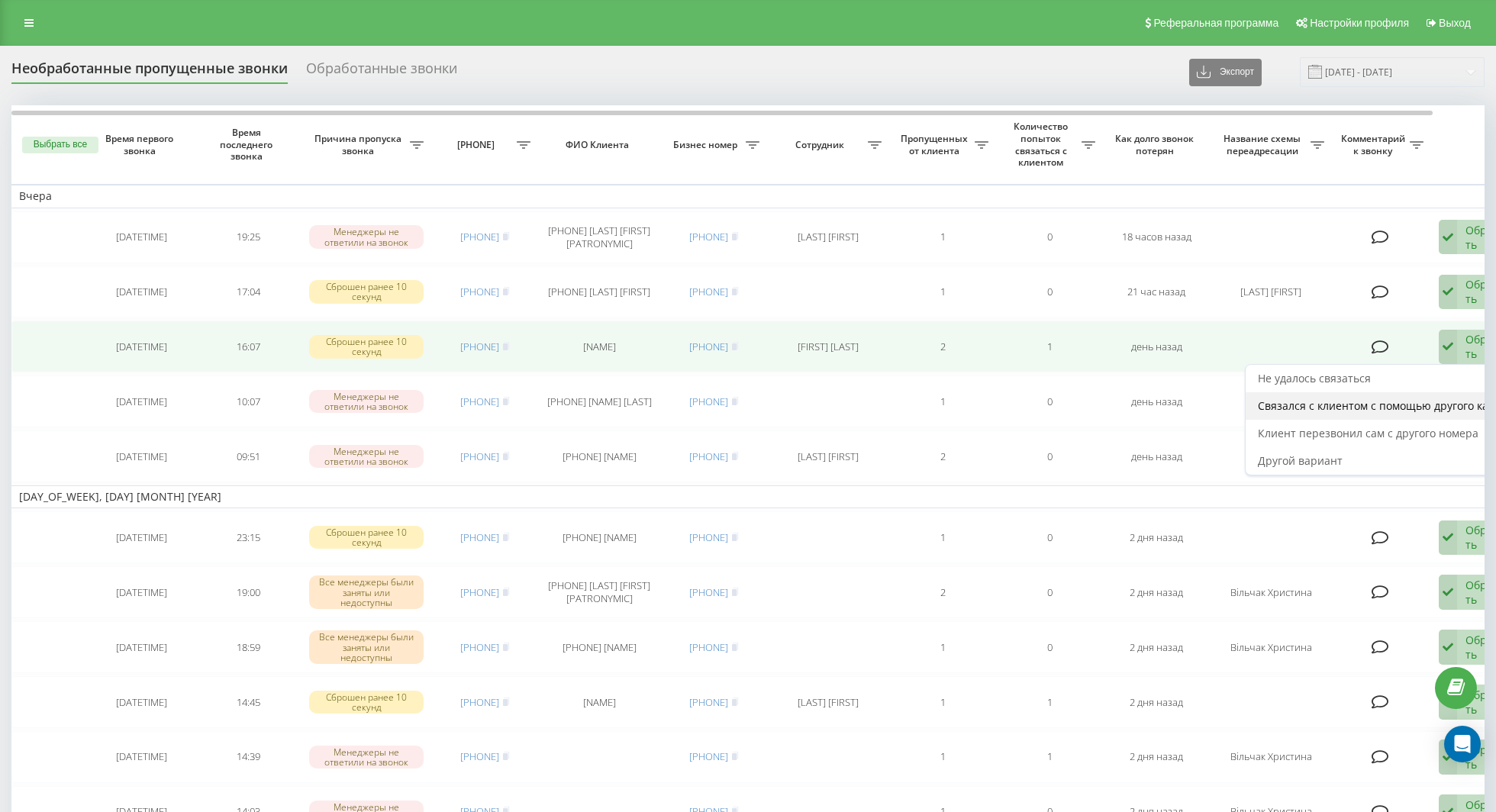 click on "Связался с клиентом с помощью другого канала" at bounding box center (1385, 405) 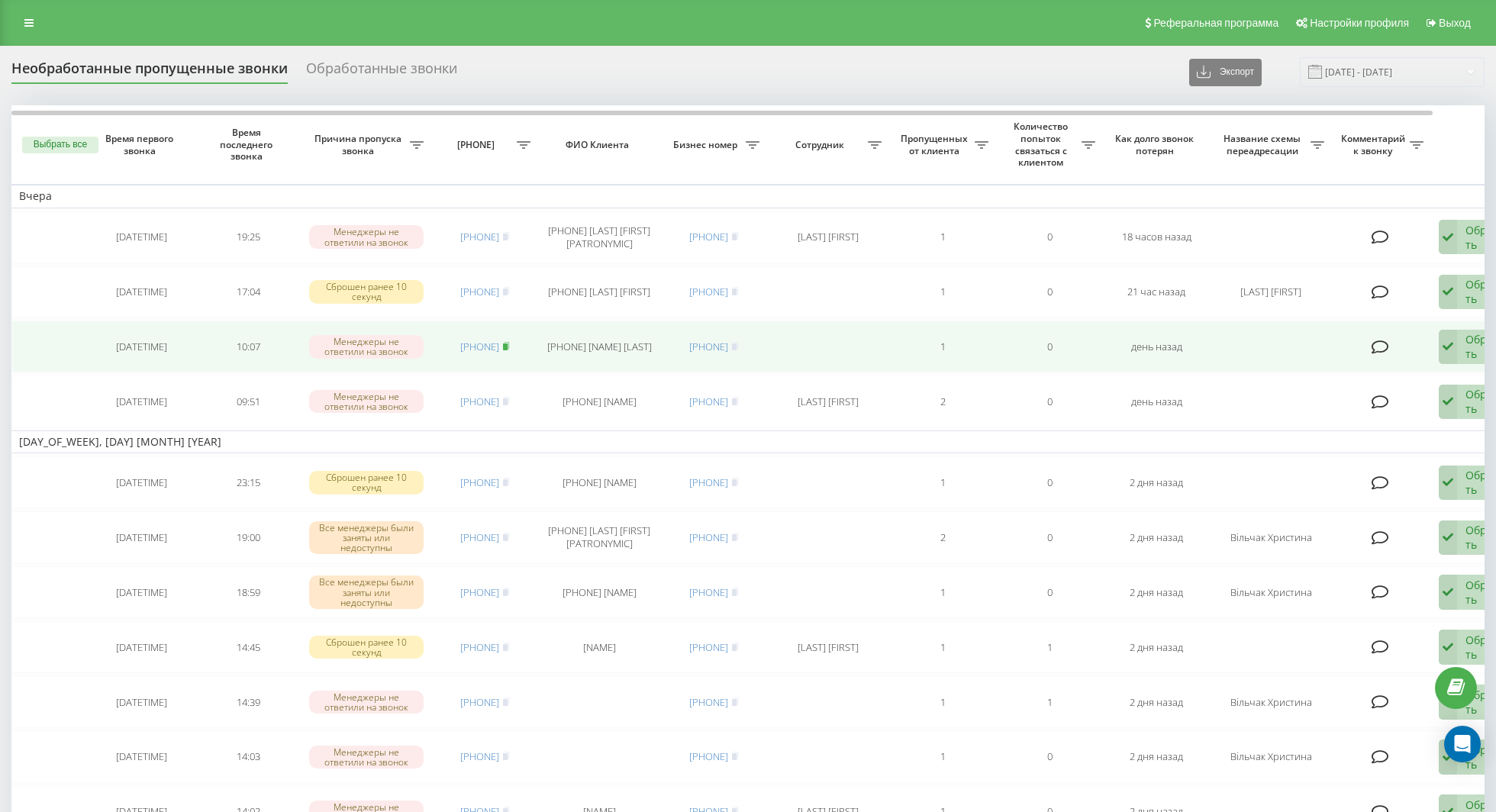 click 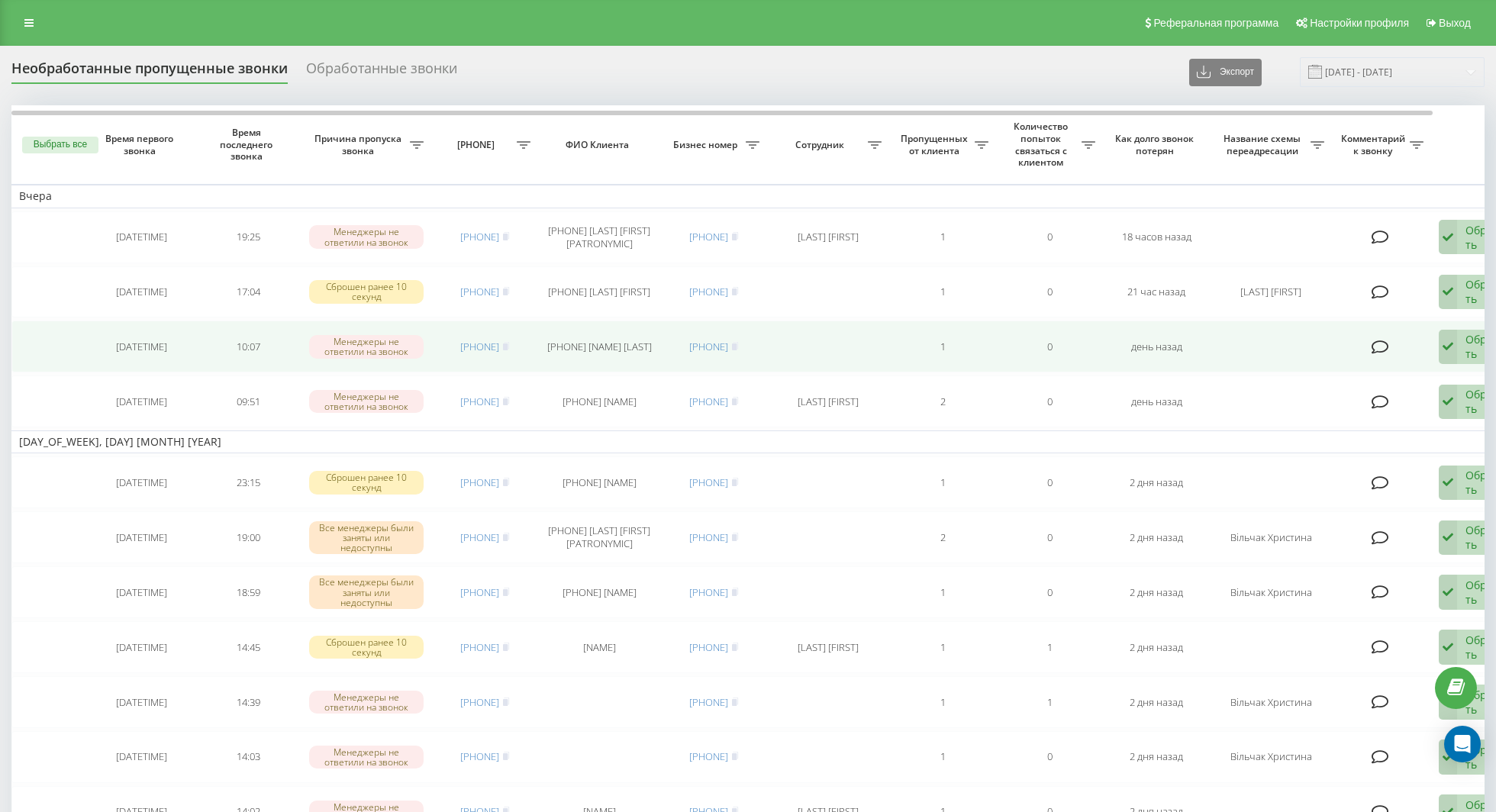 click at bounding box center [1448, 347] 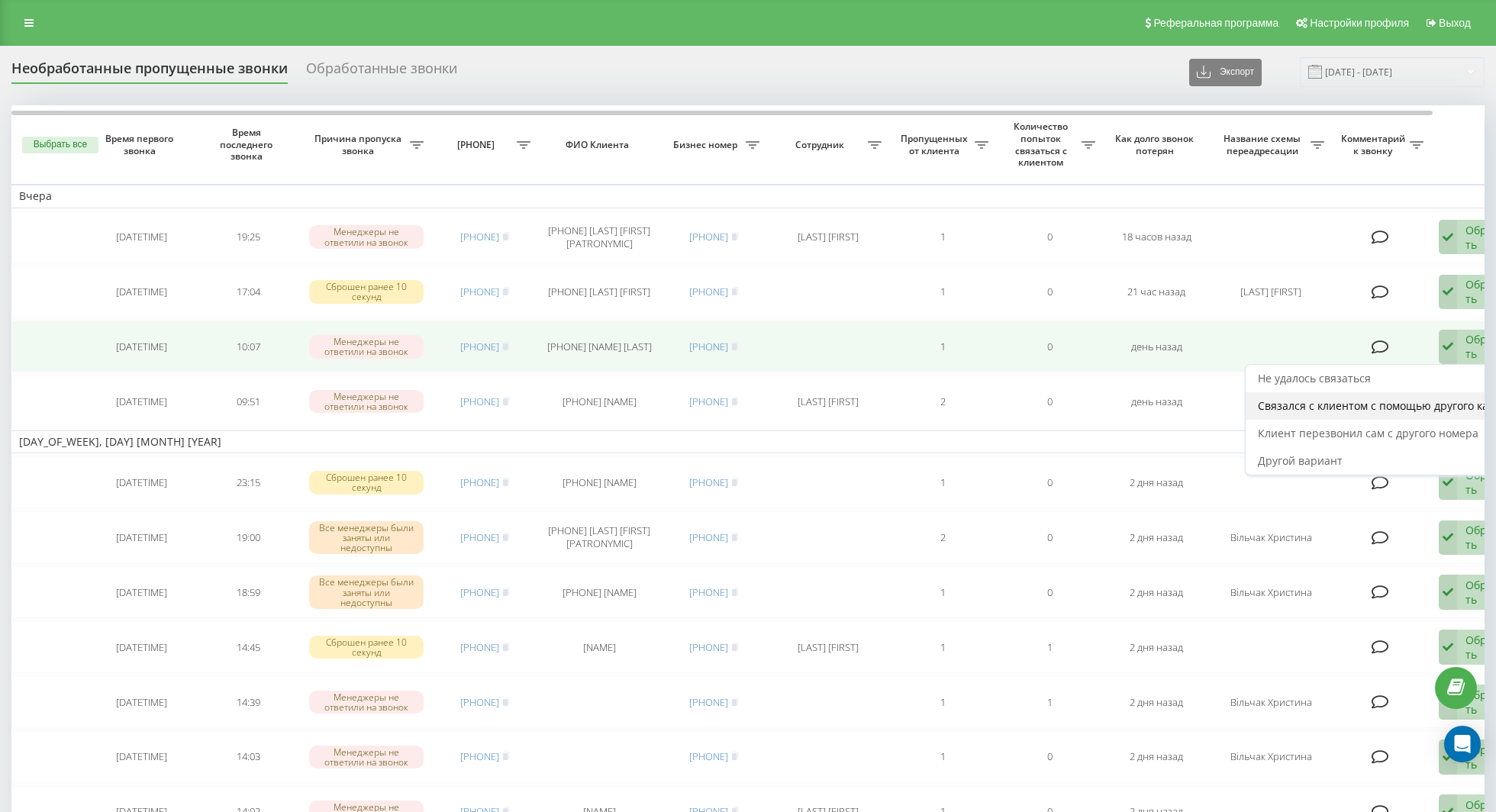 click on "Связался с клиентом с помощью другого канала" at bounding box center [1385, 405] 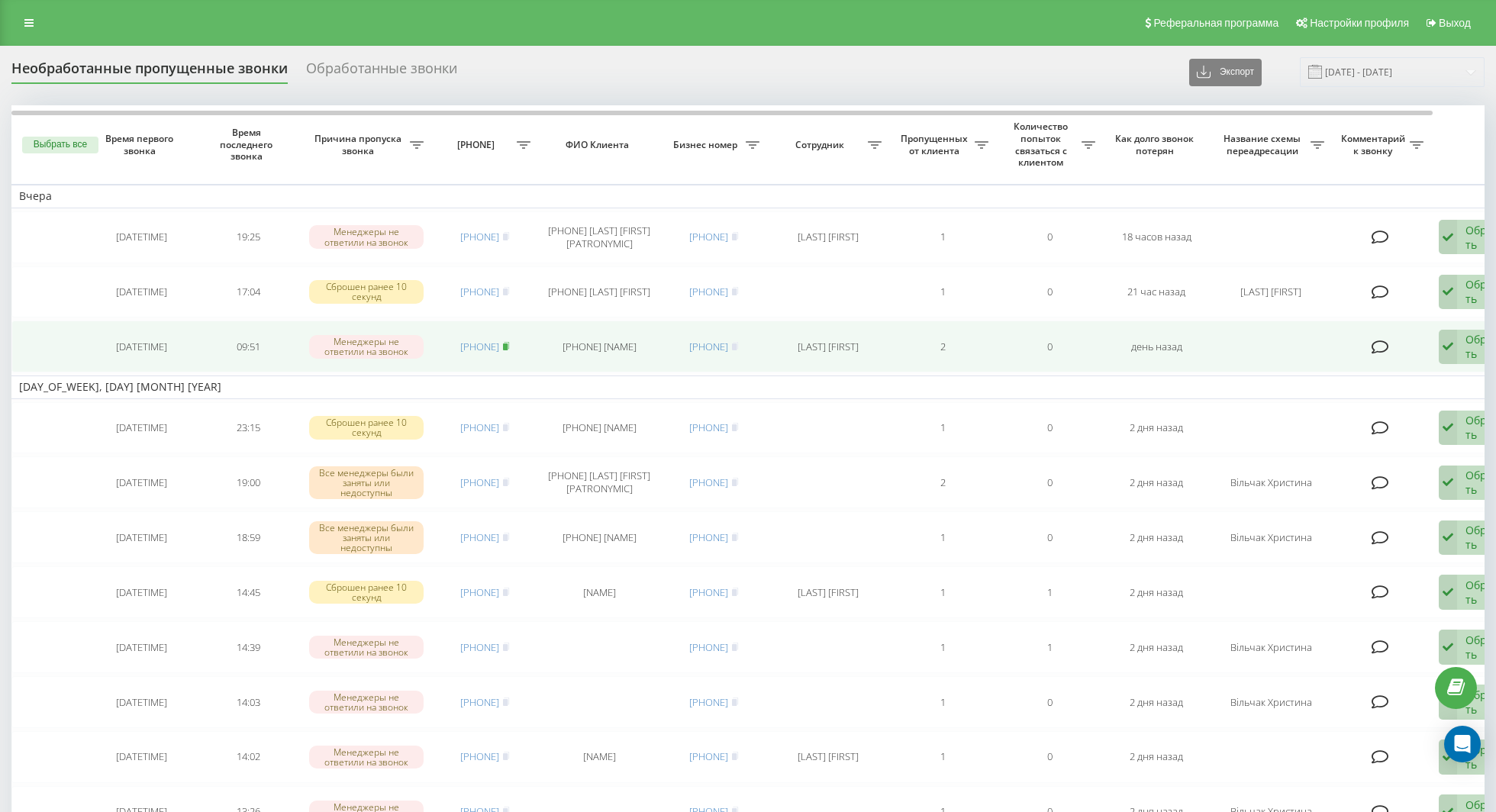 click 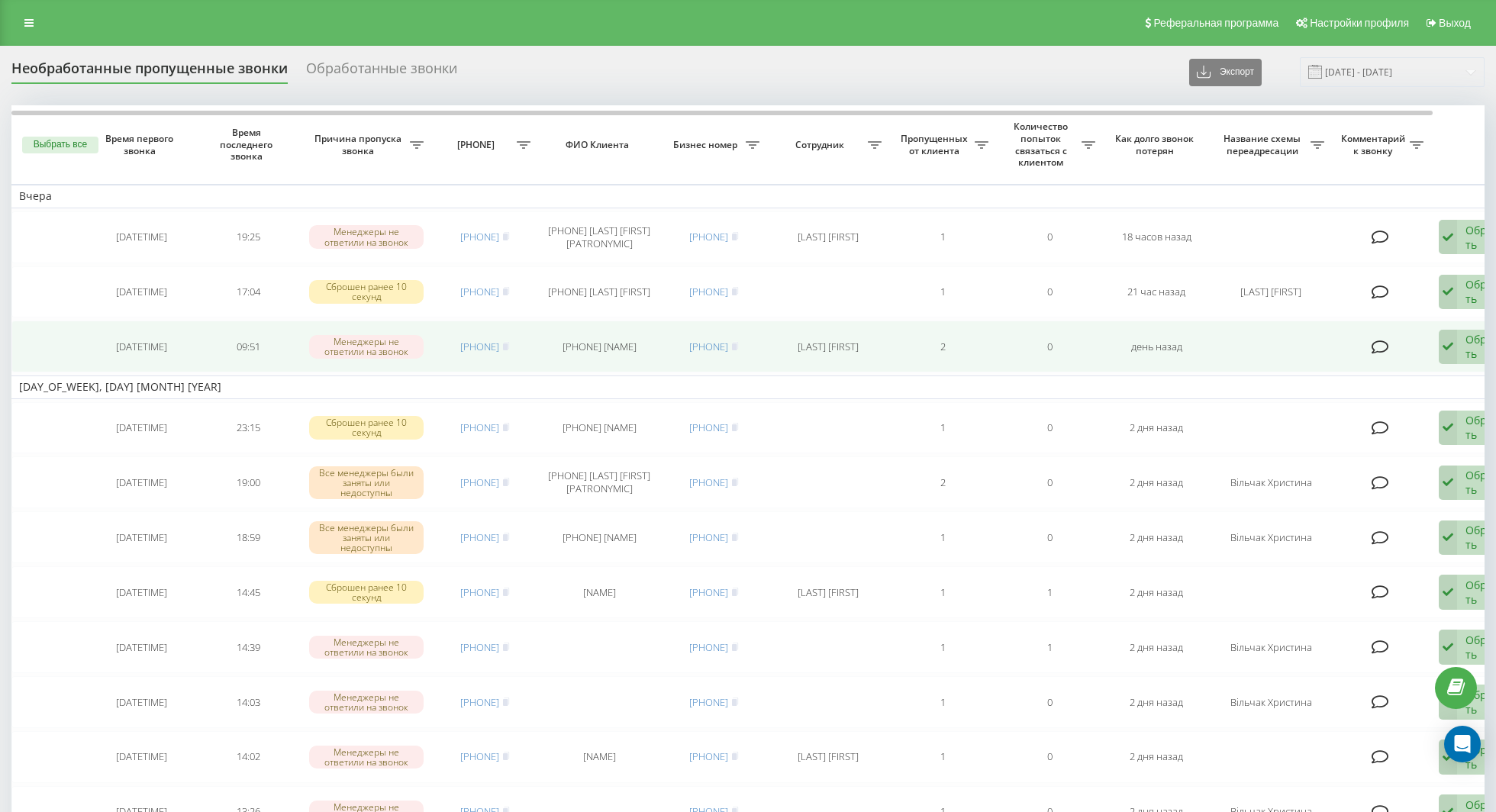 click at bounding box center (1448, 347) 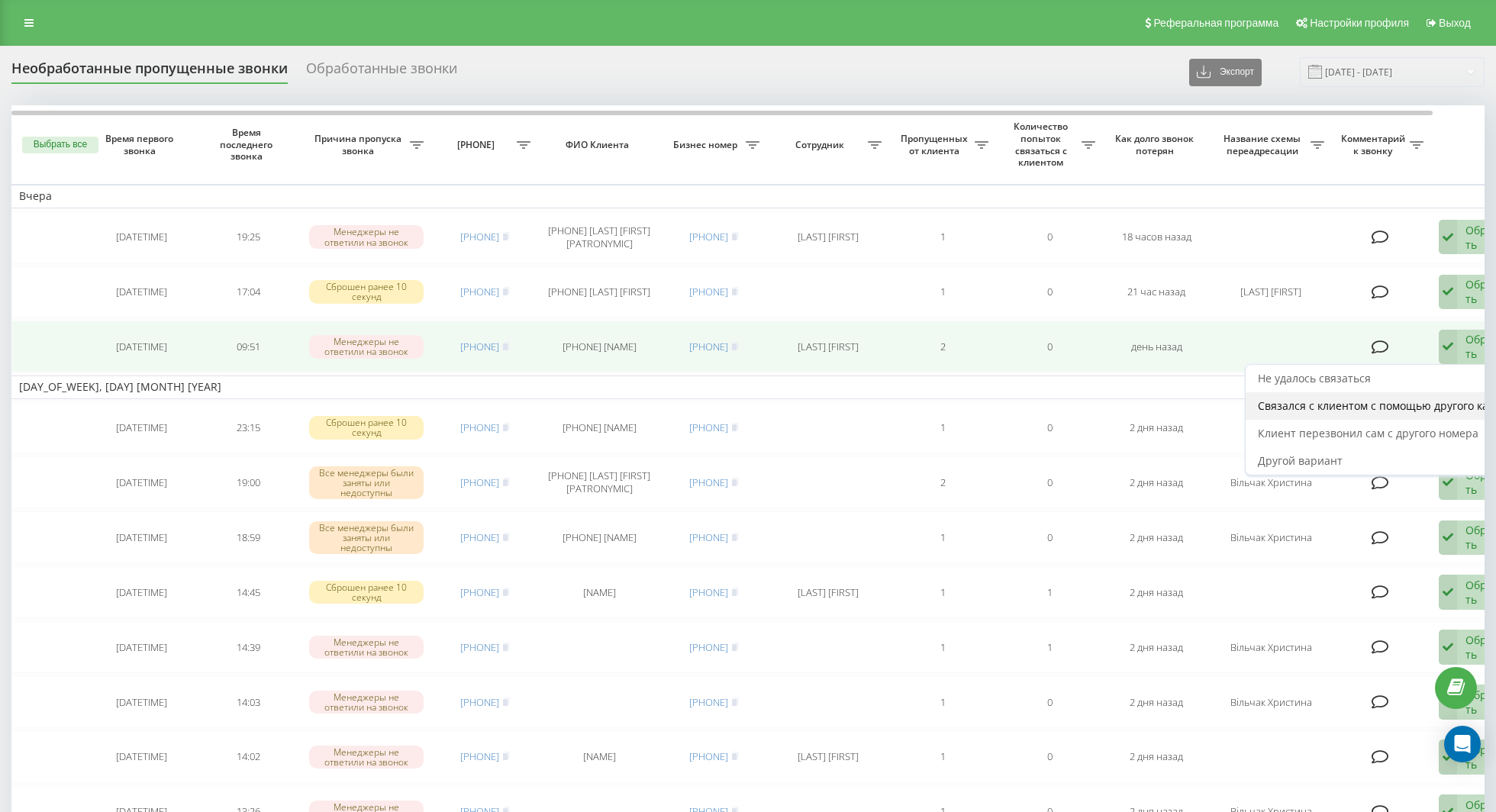 click on "Связался с клиентом с помощью другого канала" at bounding box center (1385, 405) 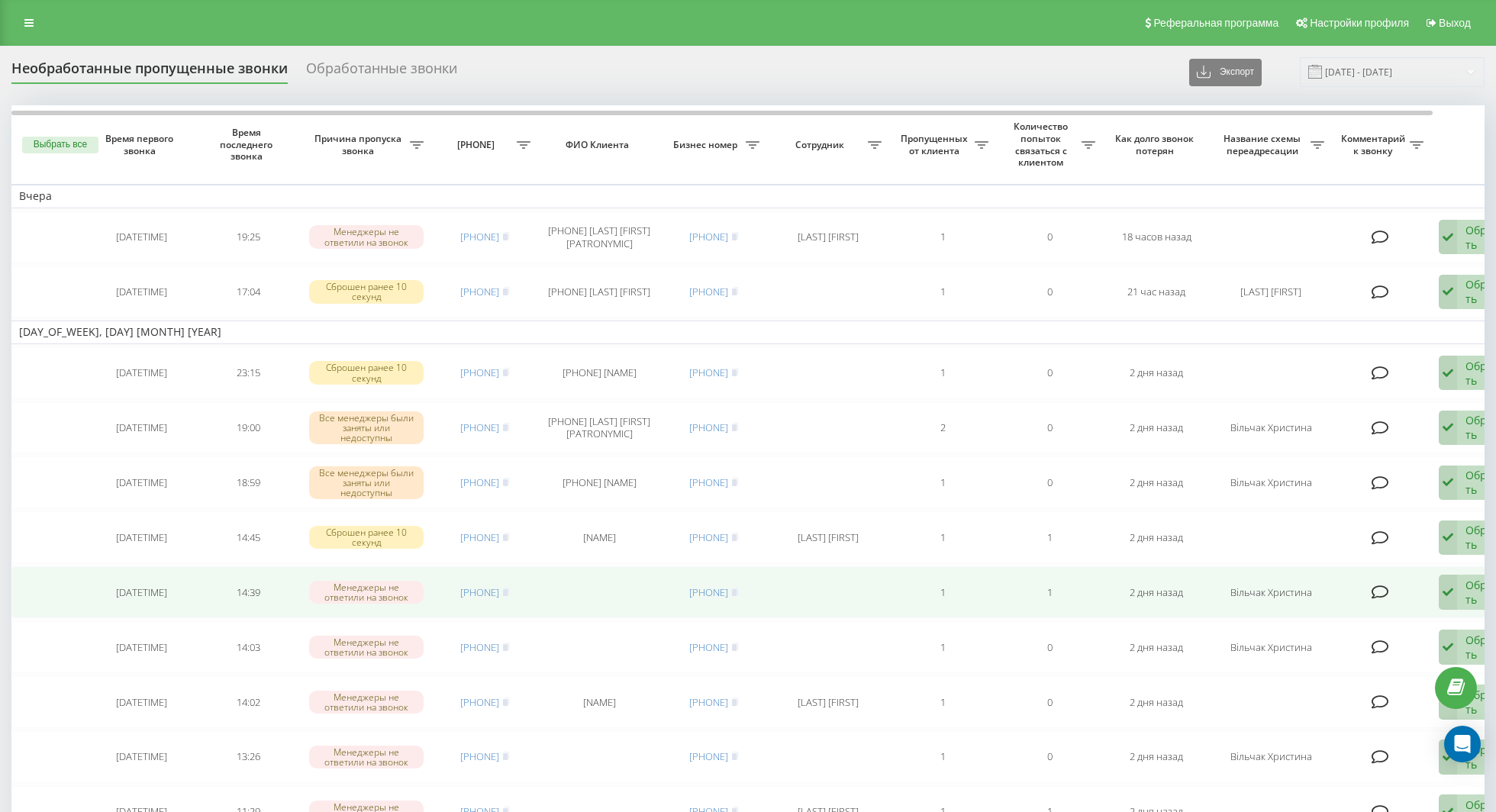 click at bounding box center (1448, 592) 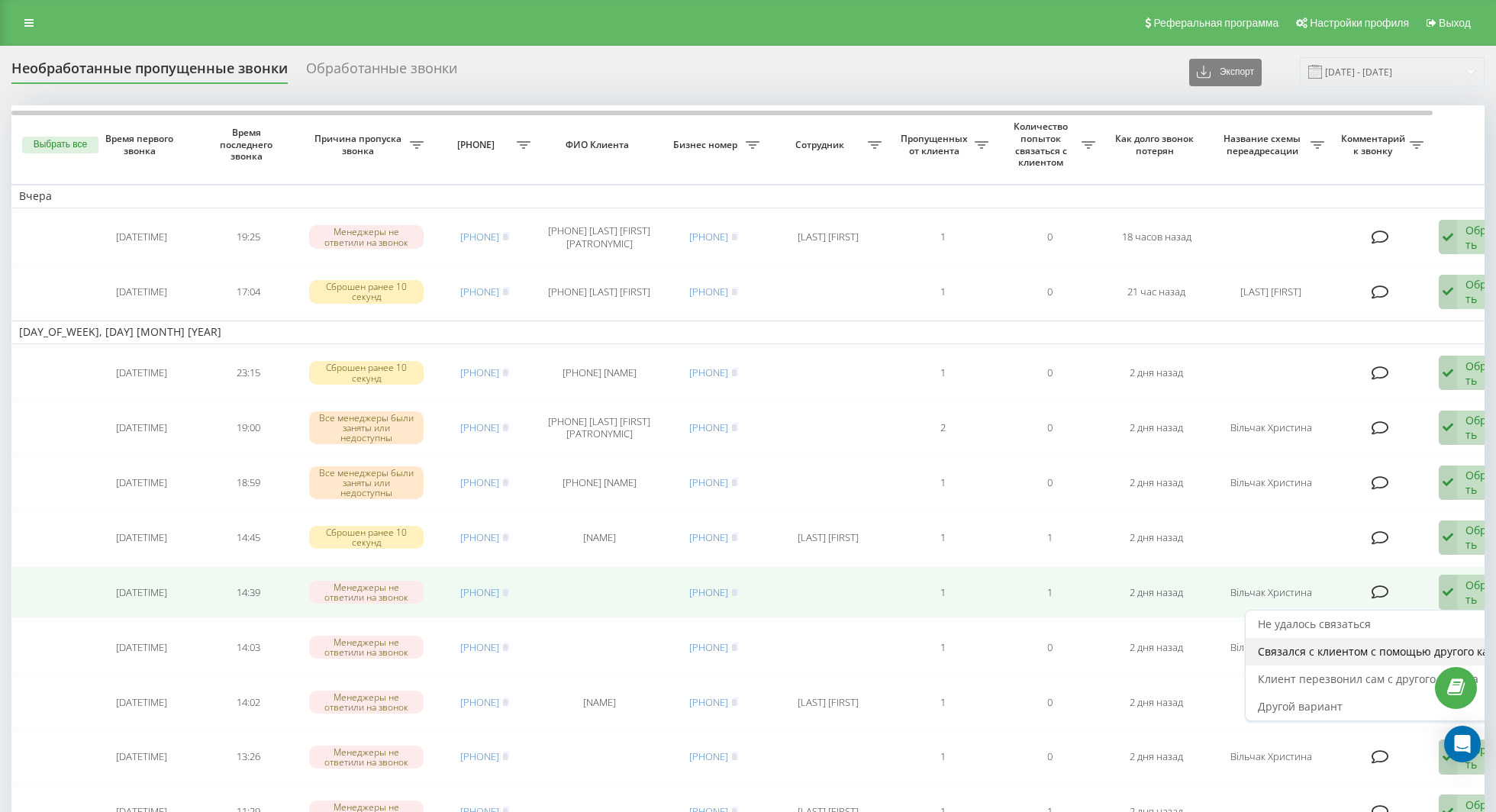 click on "Связался с клиентом с помощью другого канала" at bounding box center [1385, 652] 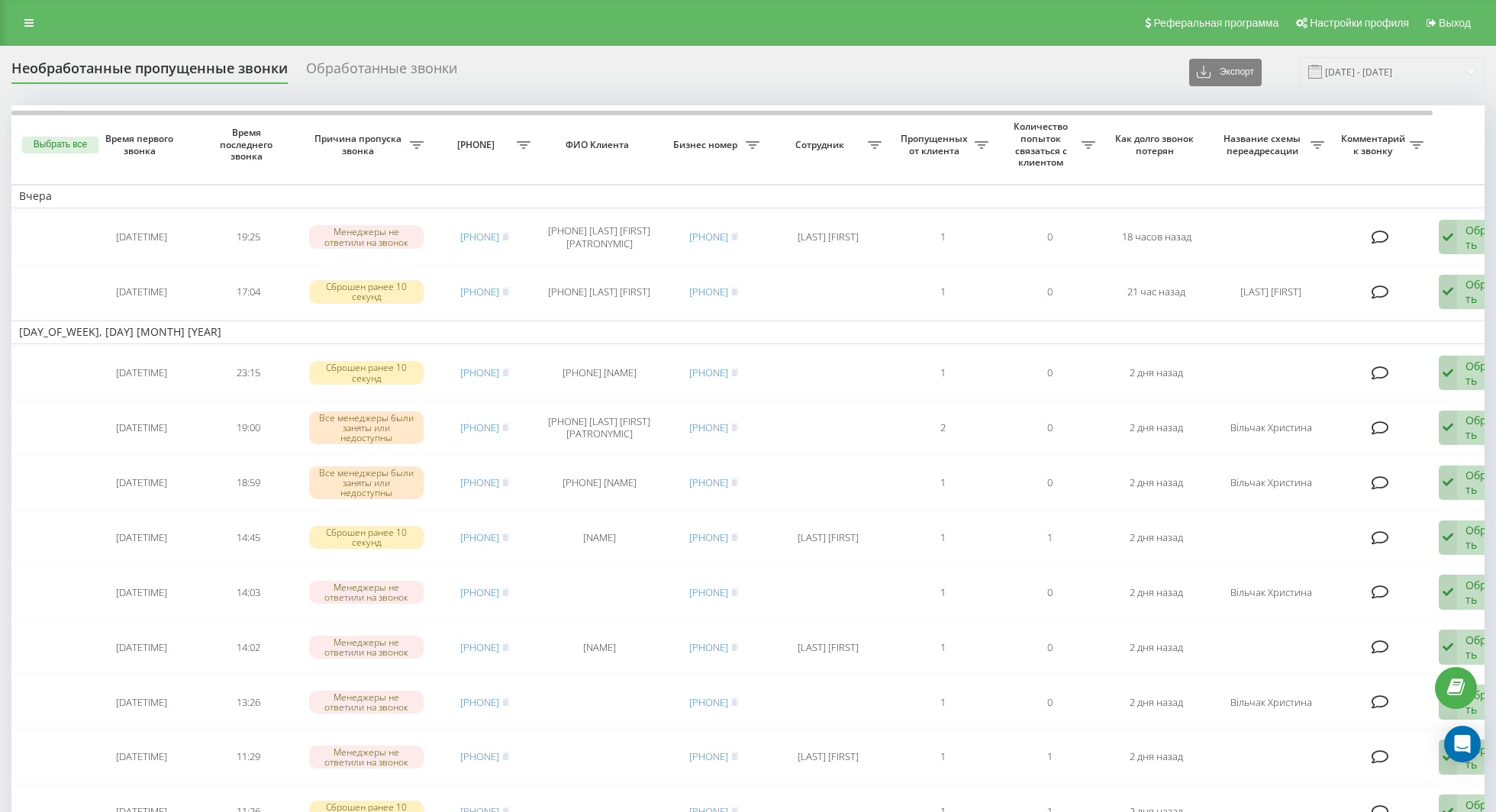 scroll, scrollTop: 38, scrollLeft: 0, axis: vertical 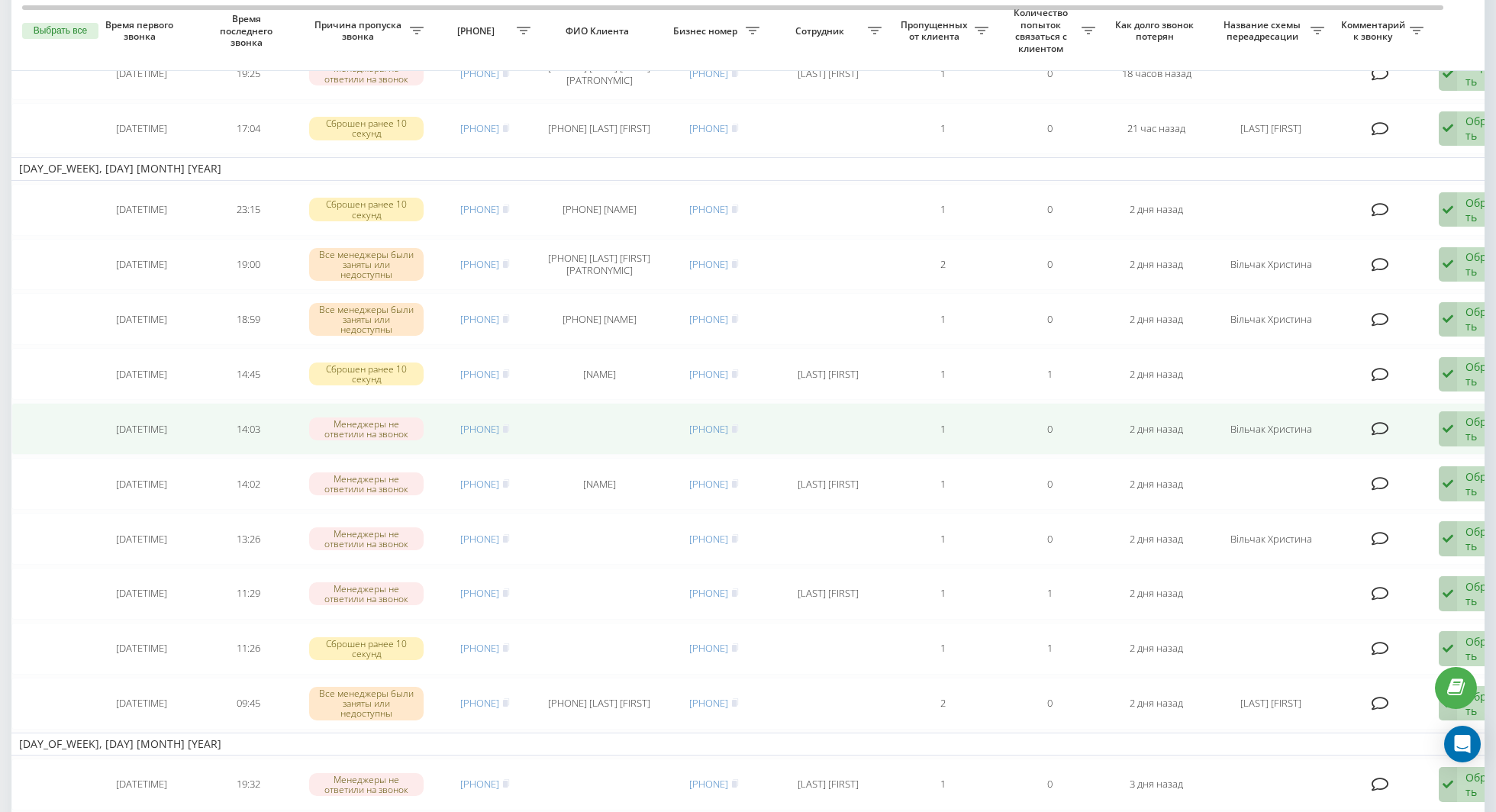 click at bounding box center (1448, 429) 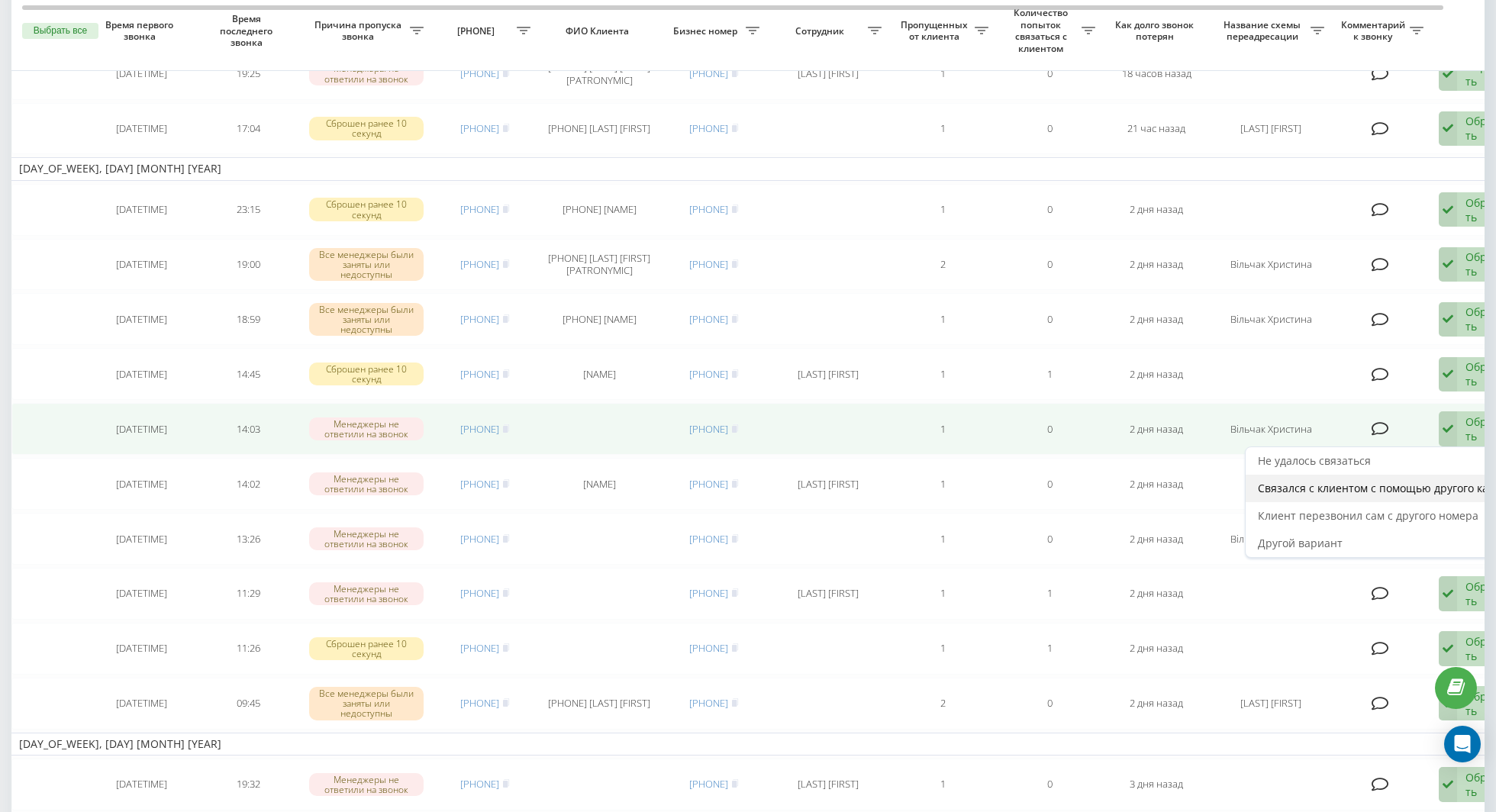 click on "Связался с клиентом с помощью другого канала" at bounding box center [1385, 488] 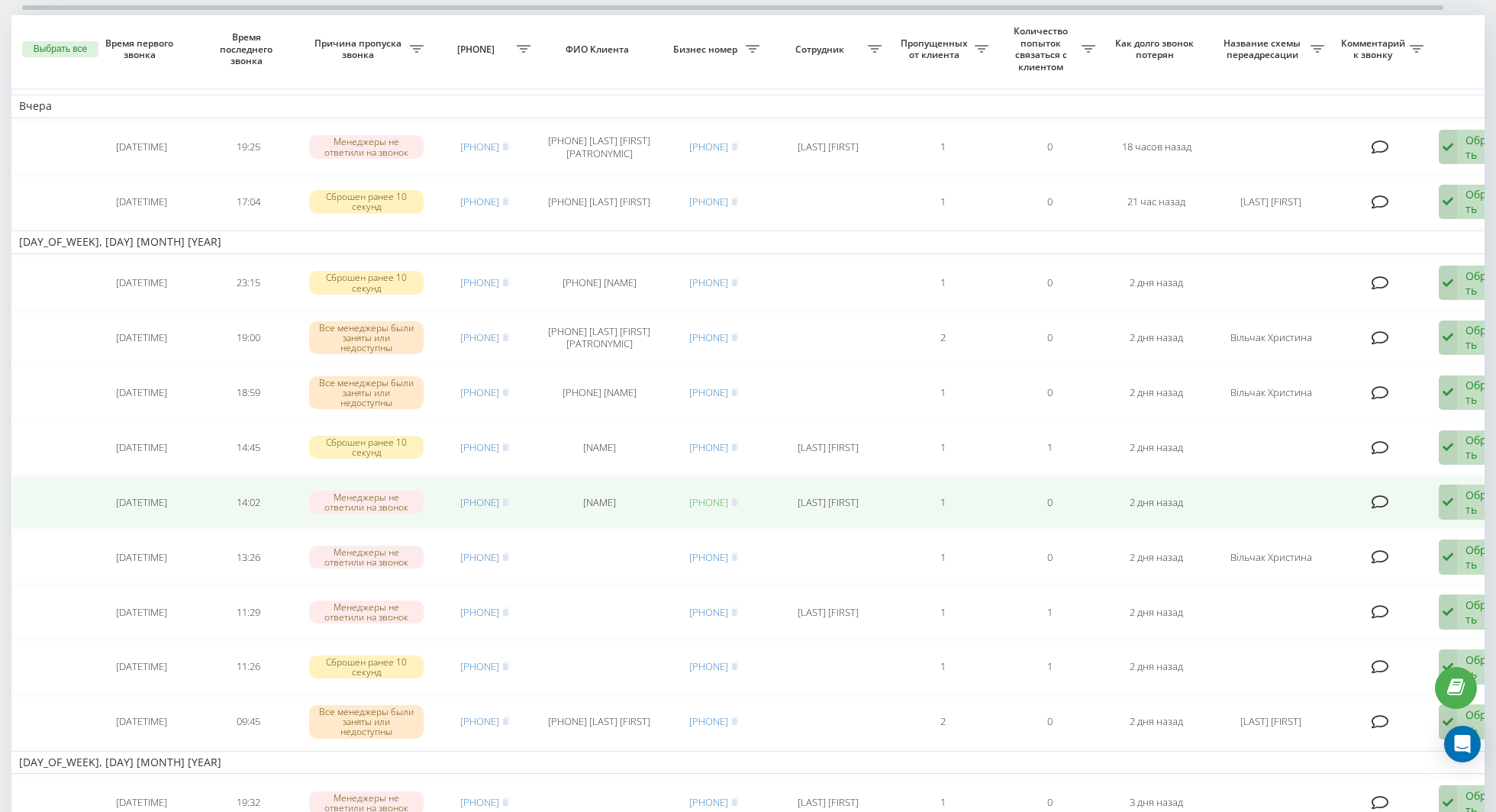 scroll, scrollTop: 118, scrollLeft: 0, axis: vertical 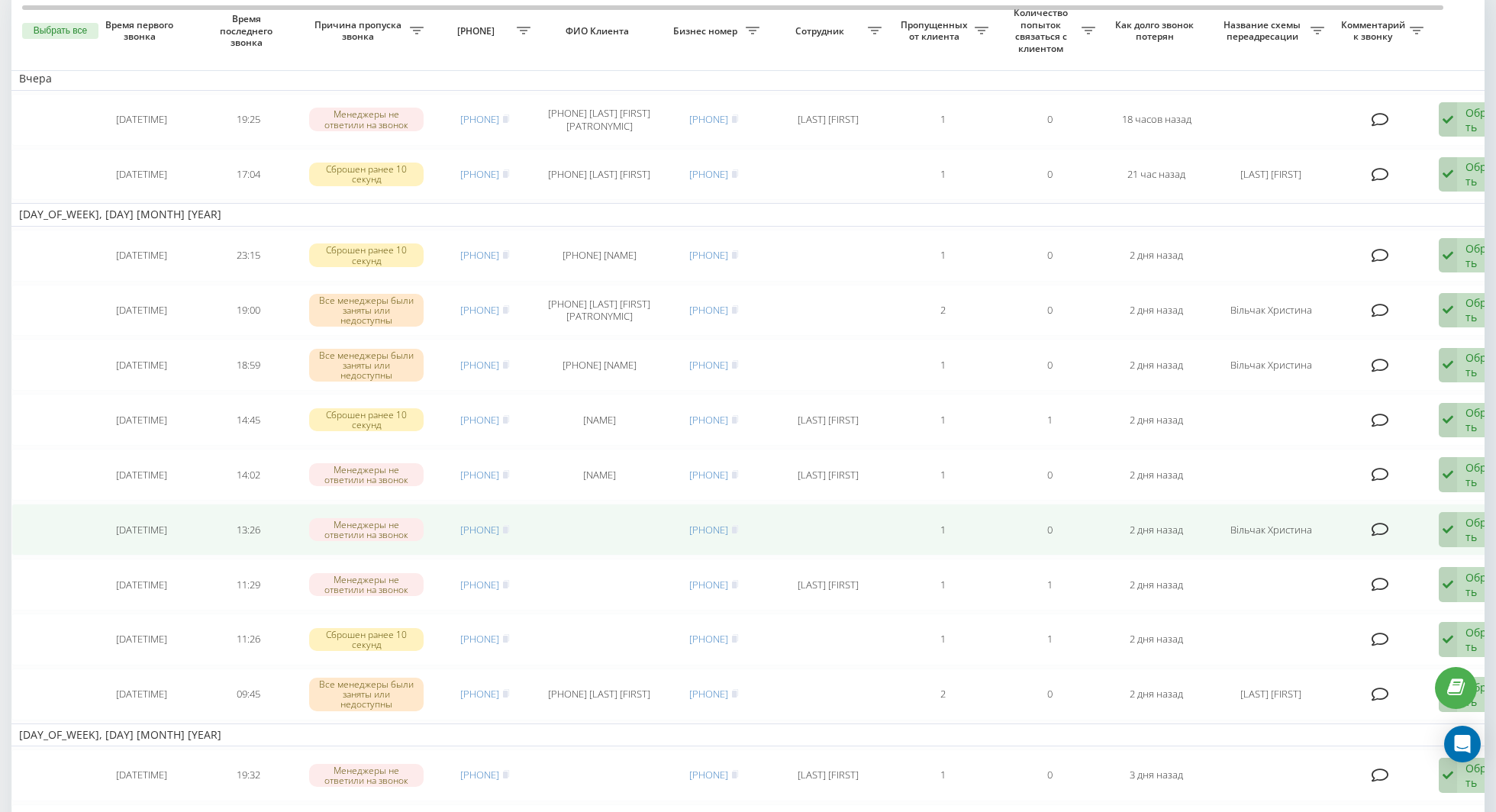 click at bounding box center (1448, 530) 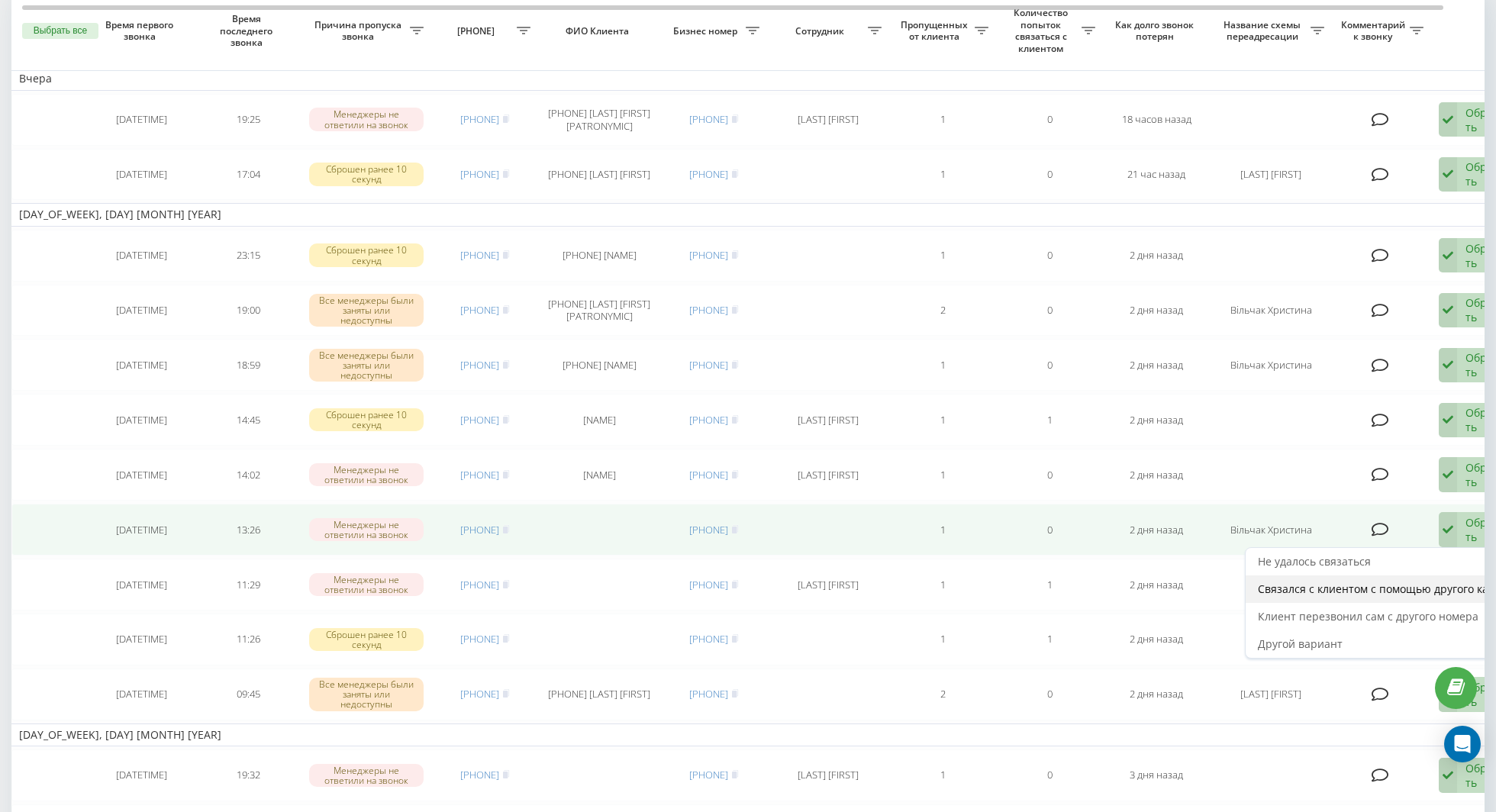 click on "Связался с клиентом с помощью другого канала" at bounding box center [1385, 588] 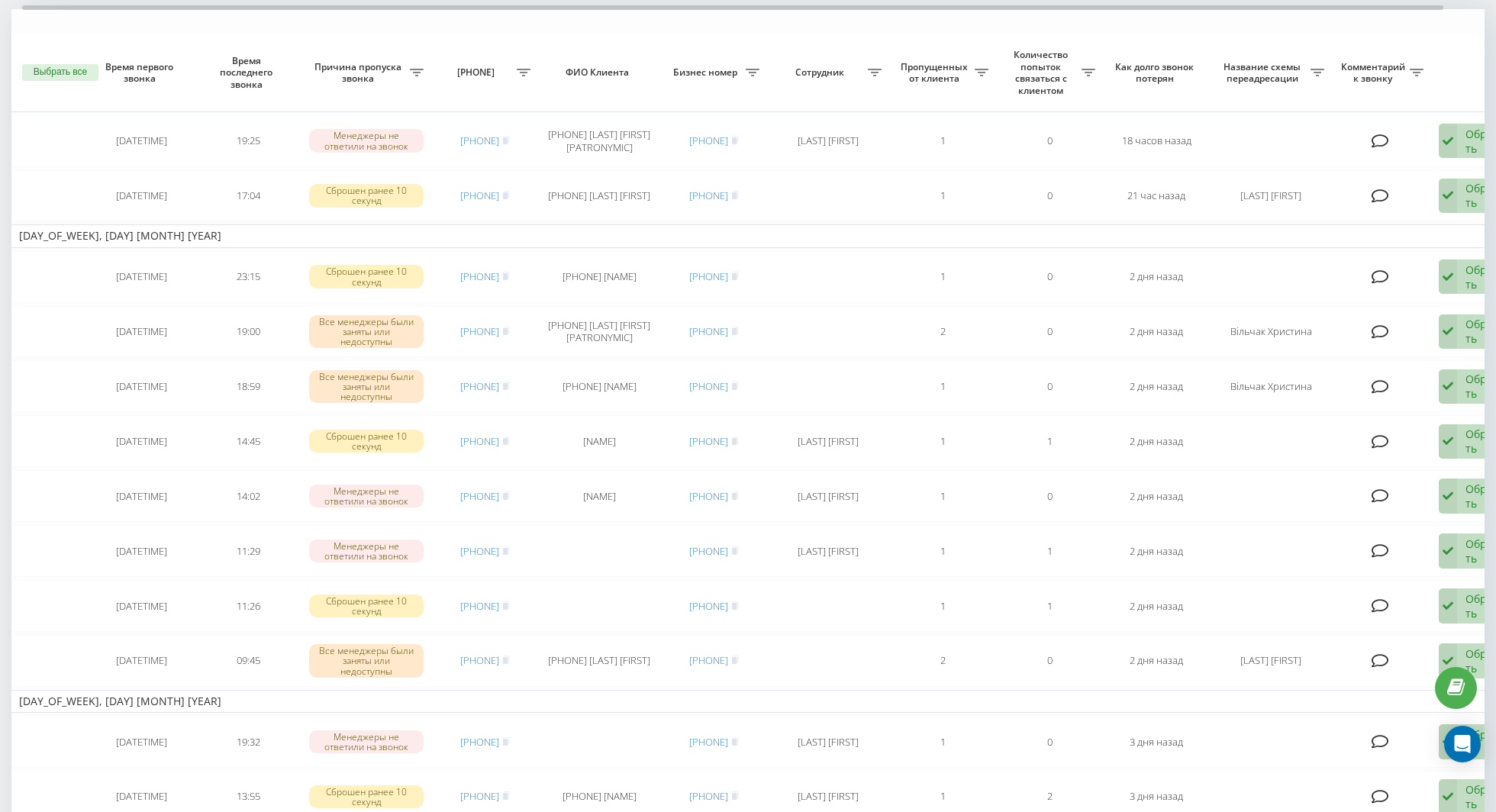 scroll, scrollTop: 172, scrollLeft: 0, axis: vertical 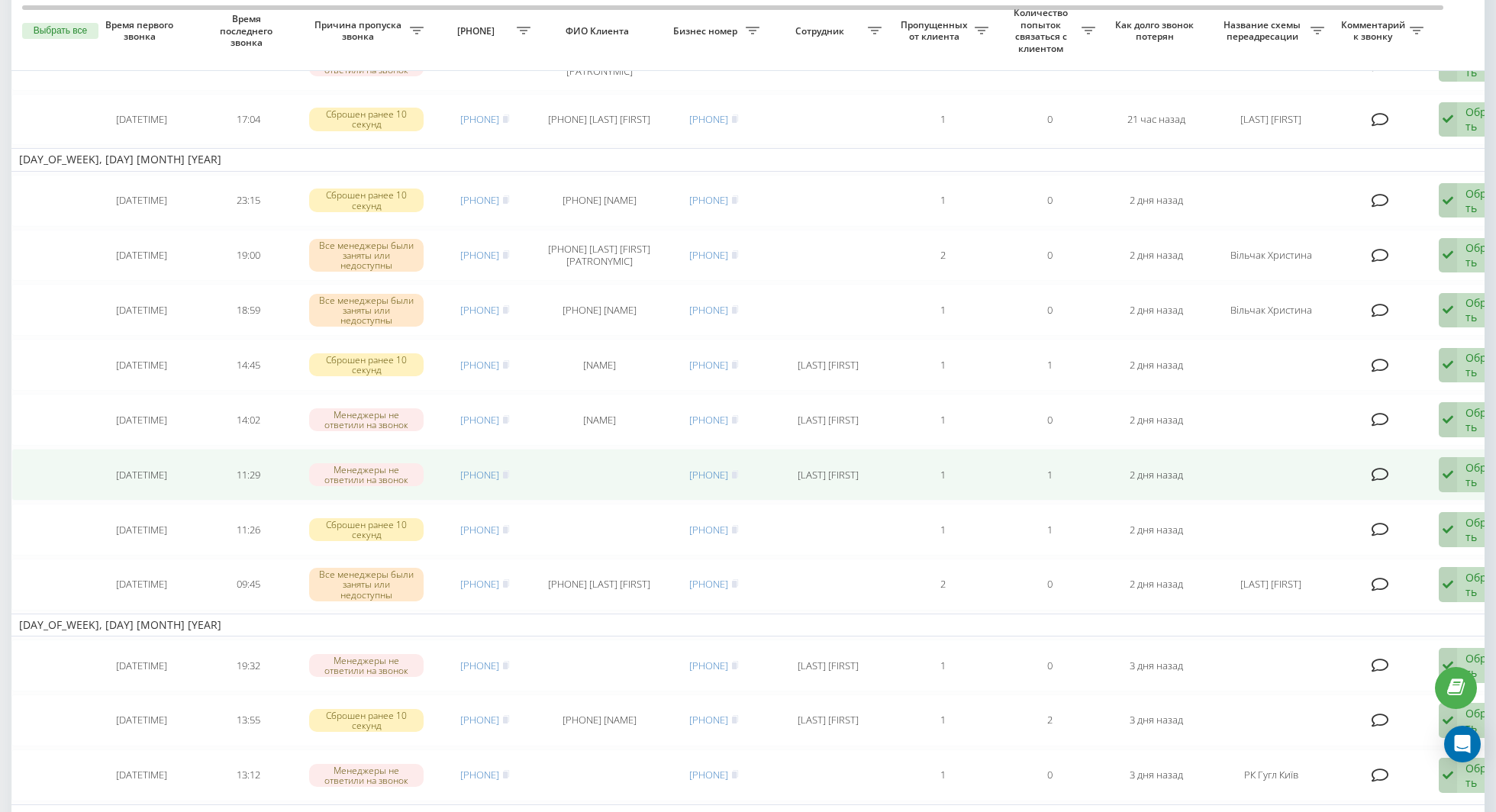 click at bounding box center [1448, 475] 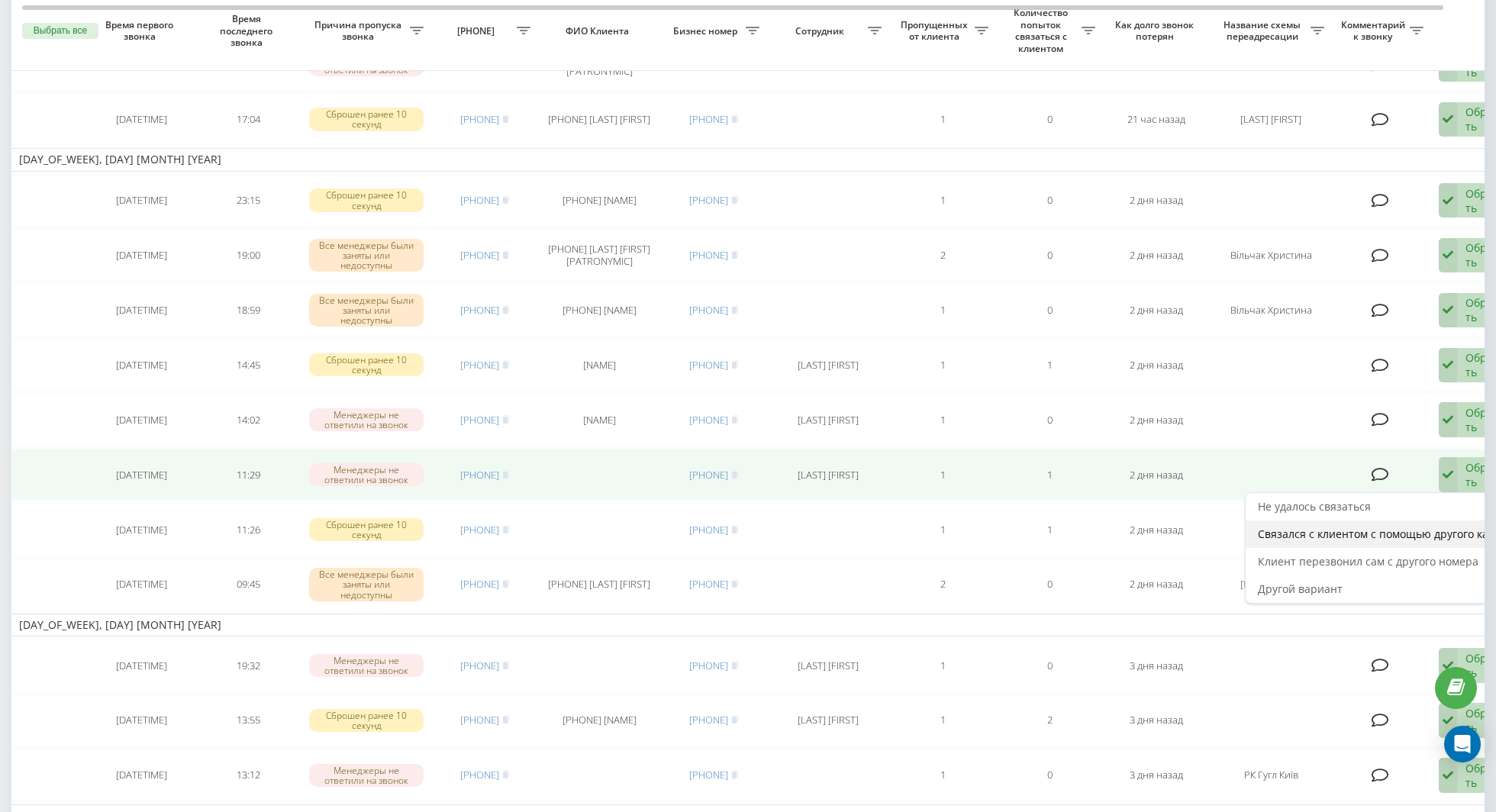 click on "Связался с клиентом с помощью другого канала" at bounding box center [1385, 533] 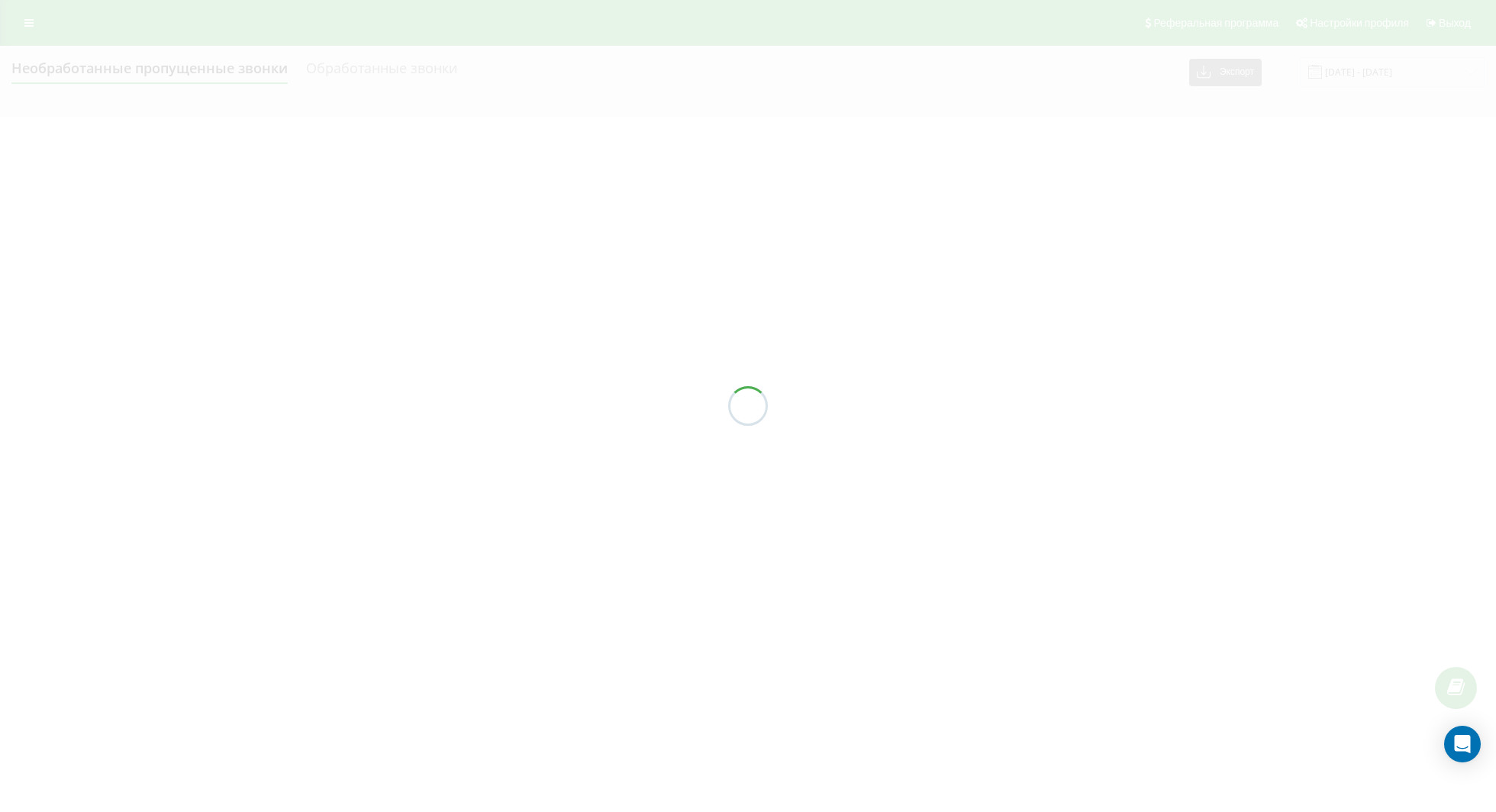 scroll, scrollTop: 0, scrollLeft: 0, axis: both 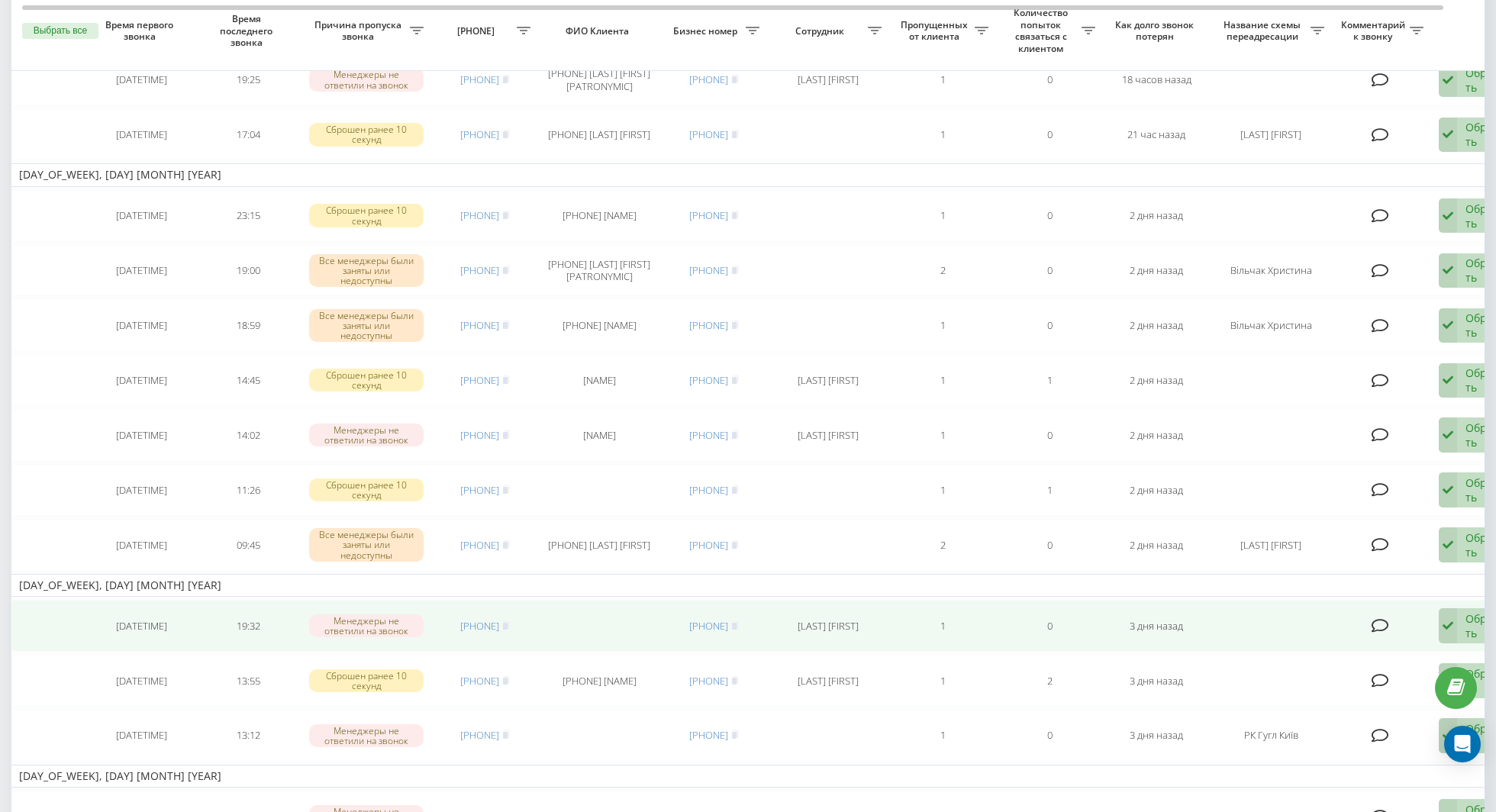 click at bounding box center (1448, 626) 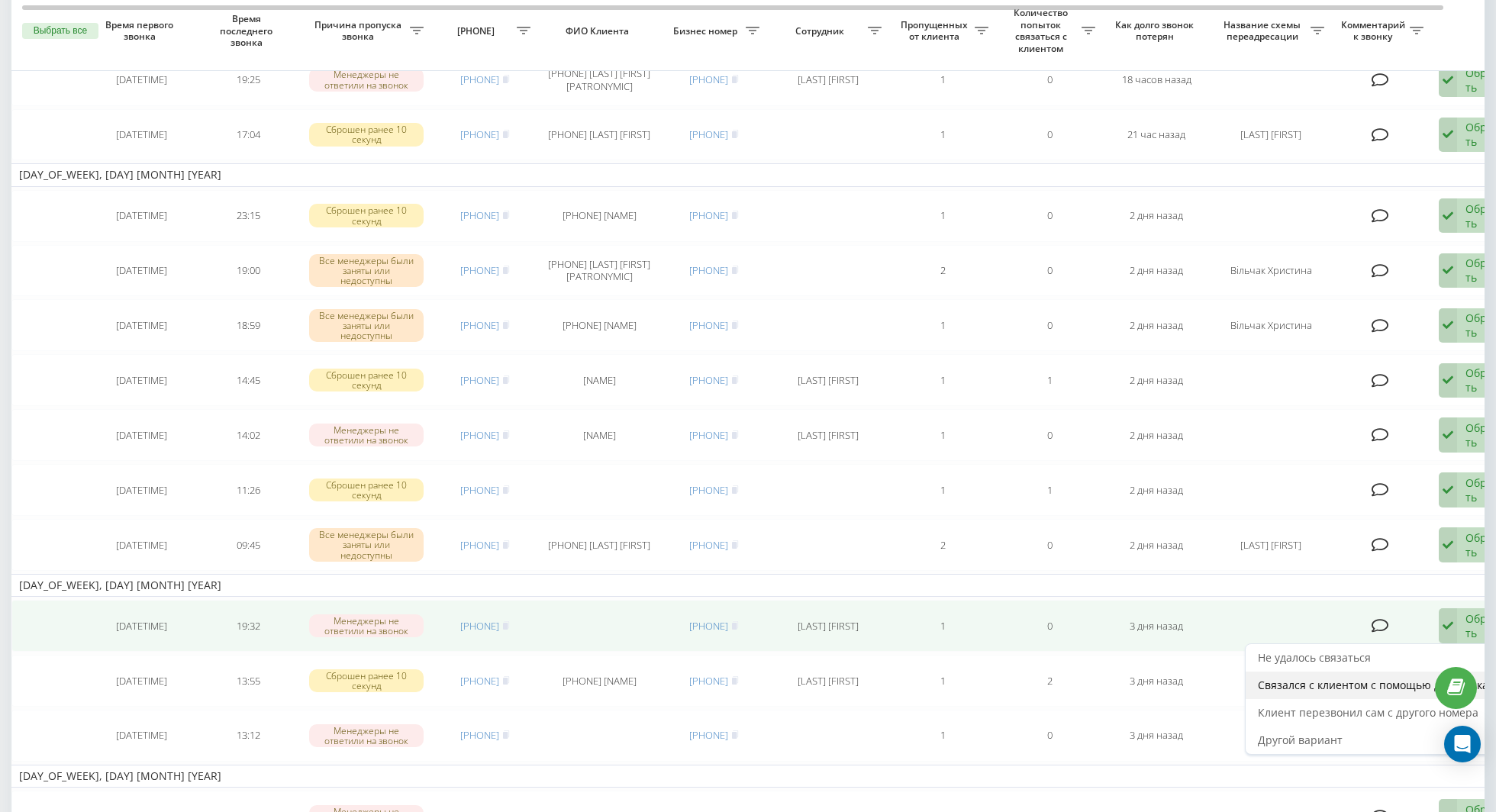 click on "Связался с клиентом с помощью другого канала" at bounding box center [1385, 685] 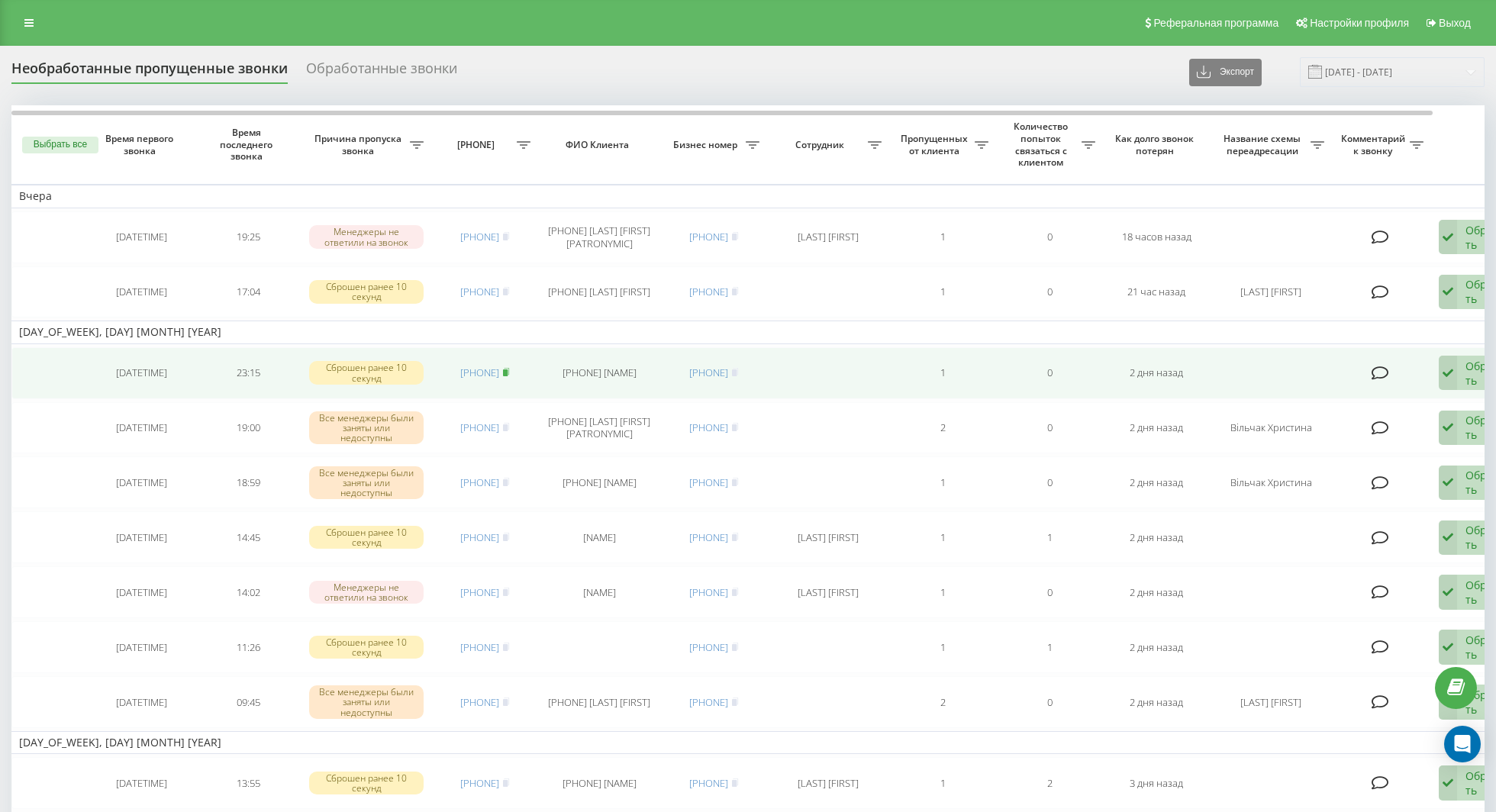 click 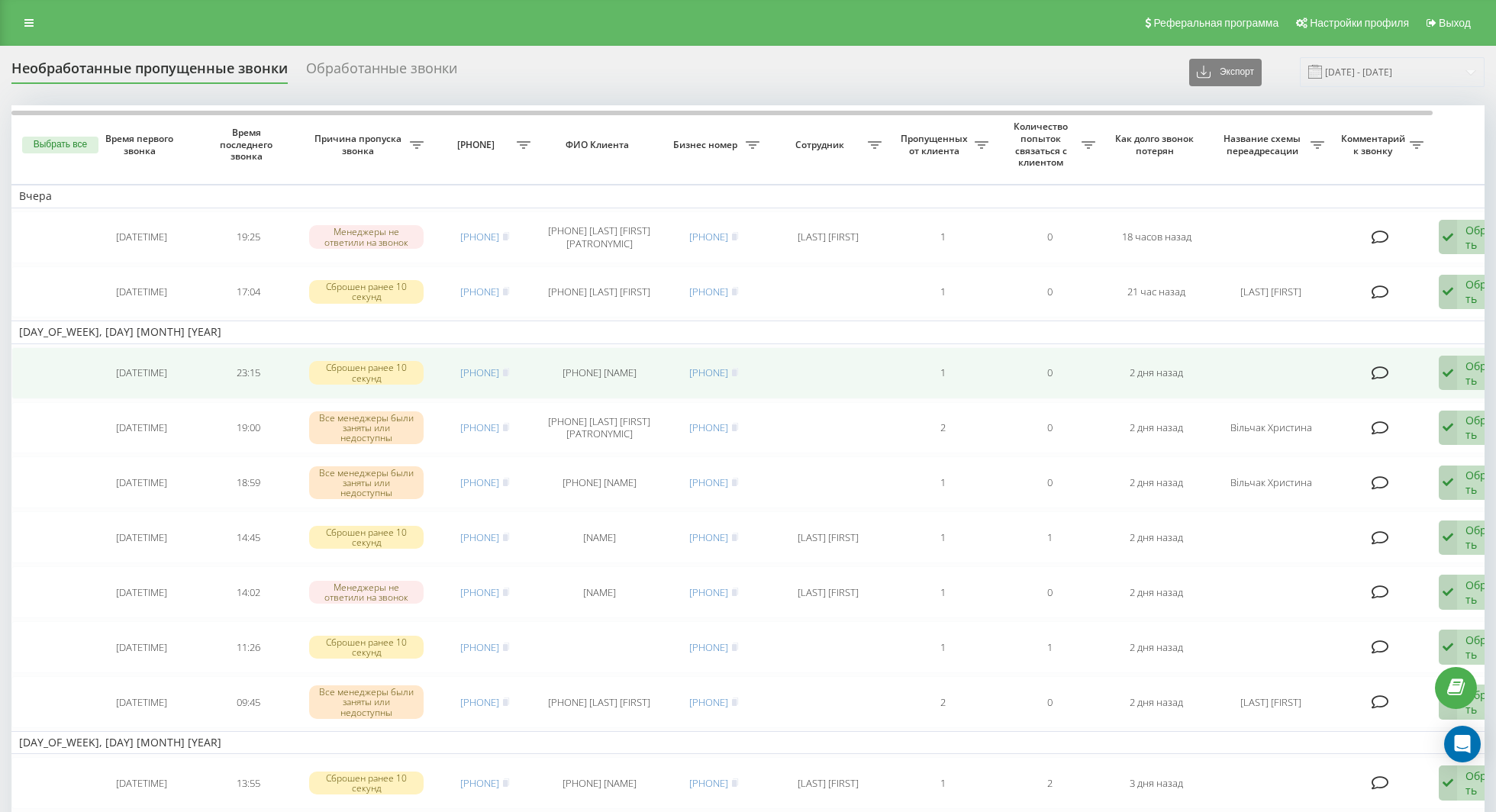 click at bounding box center [1448, 373] 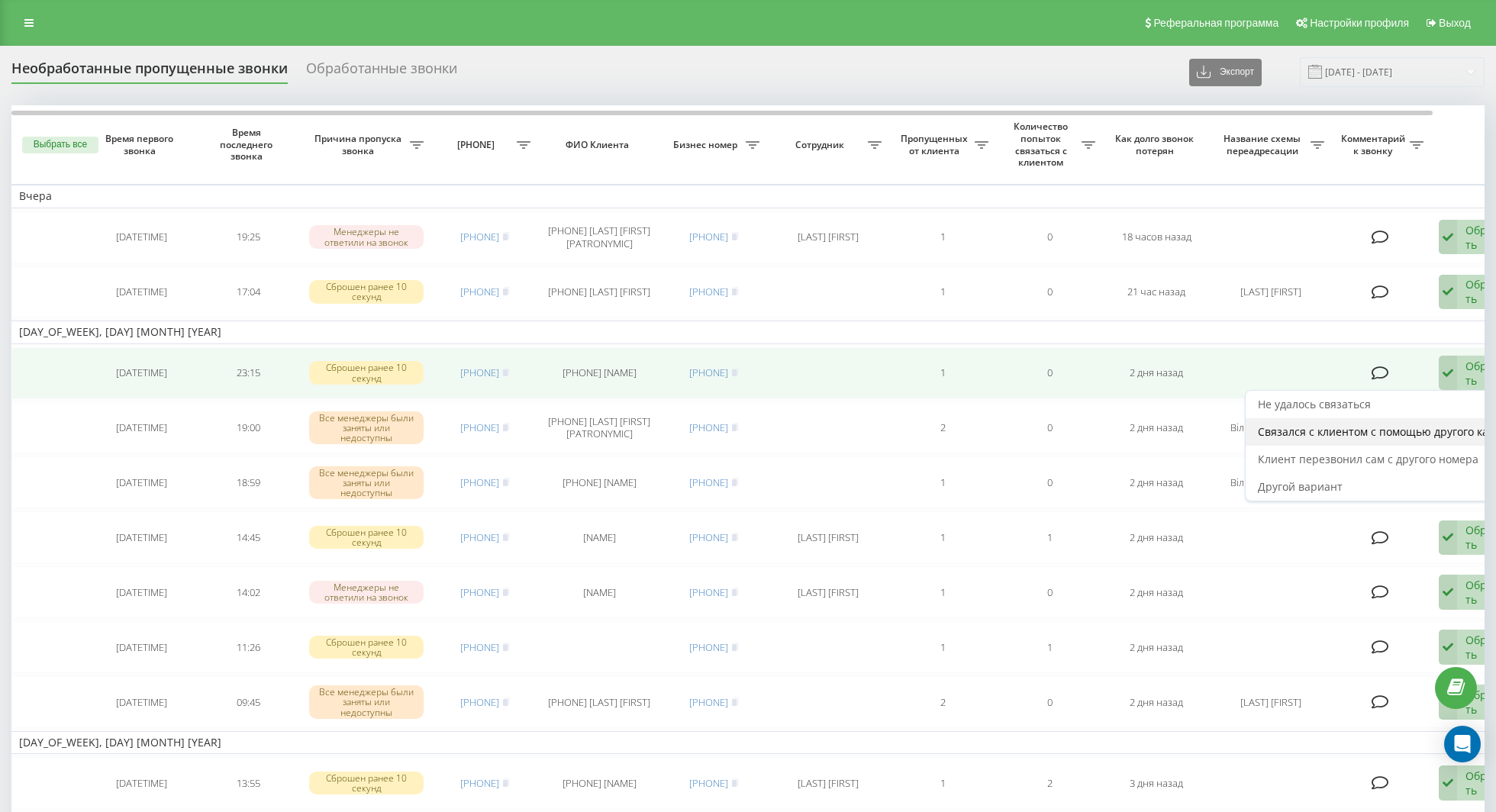 click on "Связался с клиентом с помощью другого канала" at bounding box center [1385, 431] 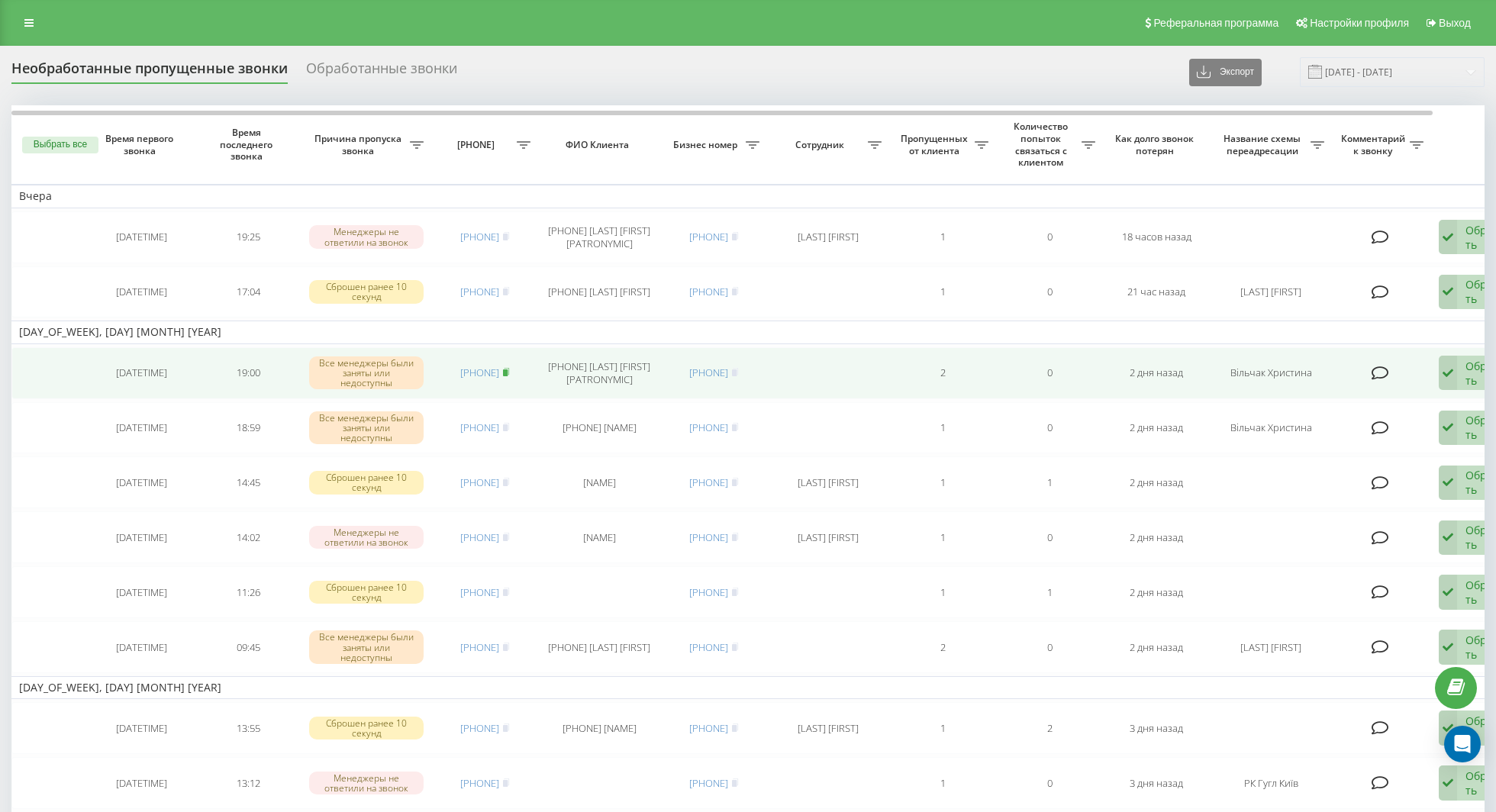 click 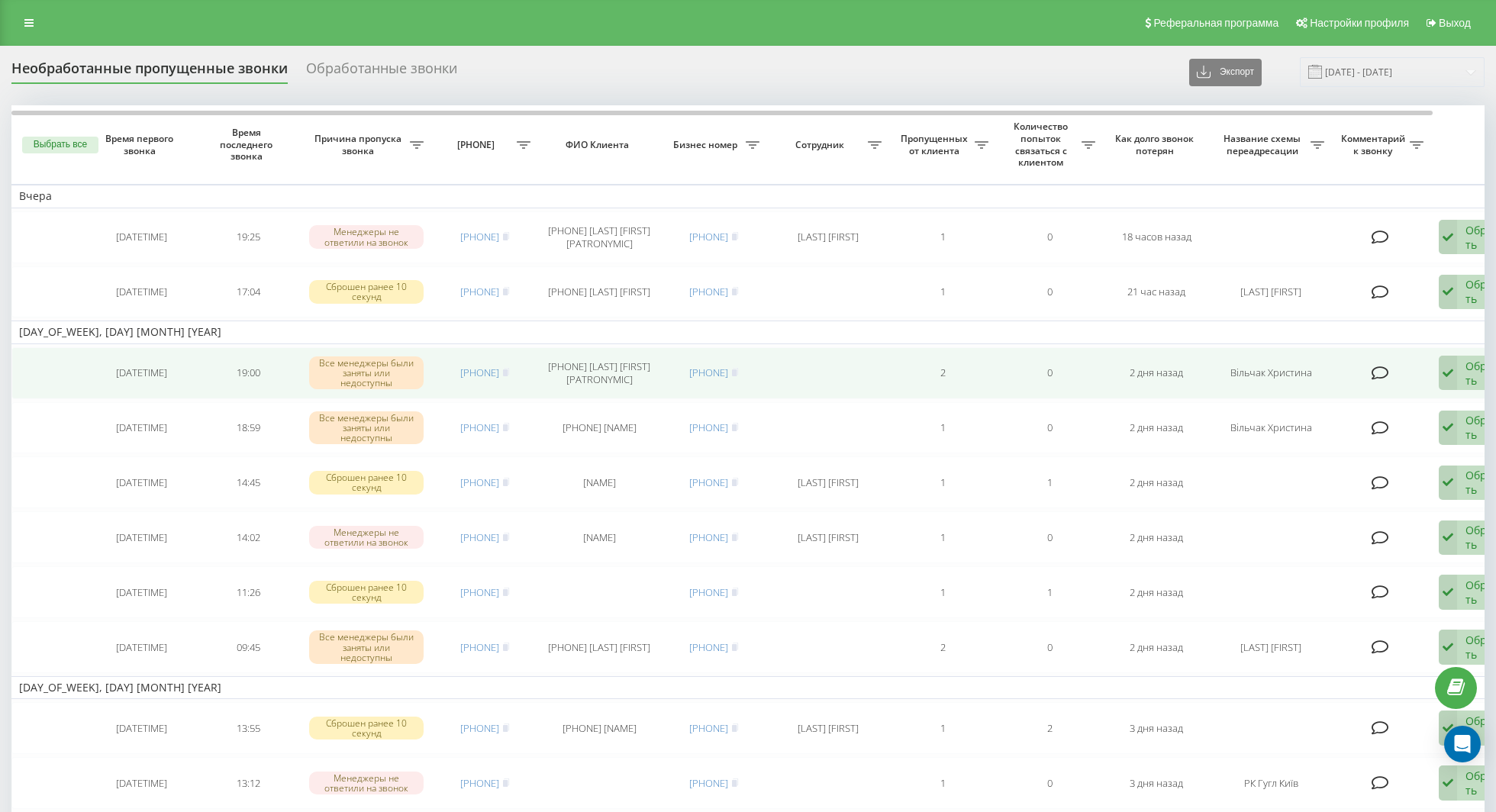 click at bounding box center [1448, 373] 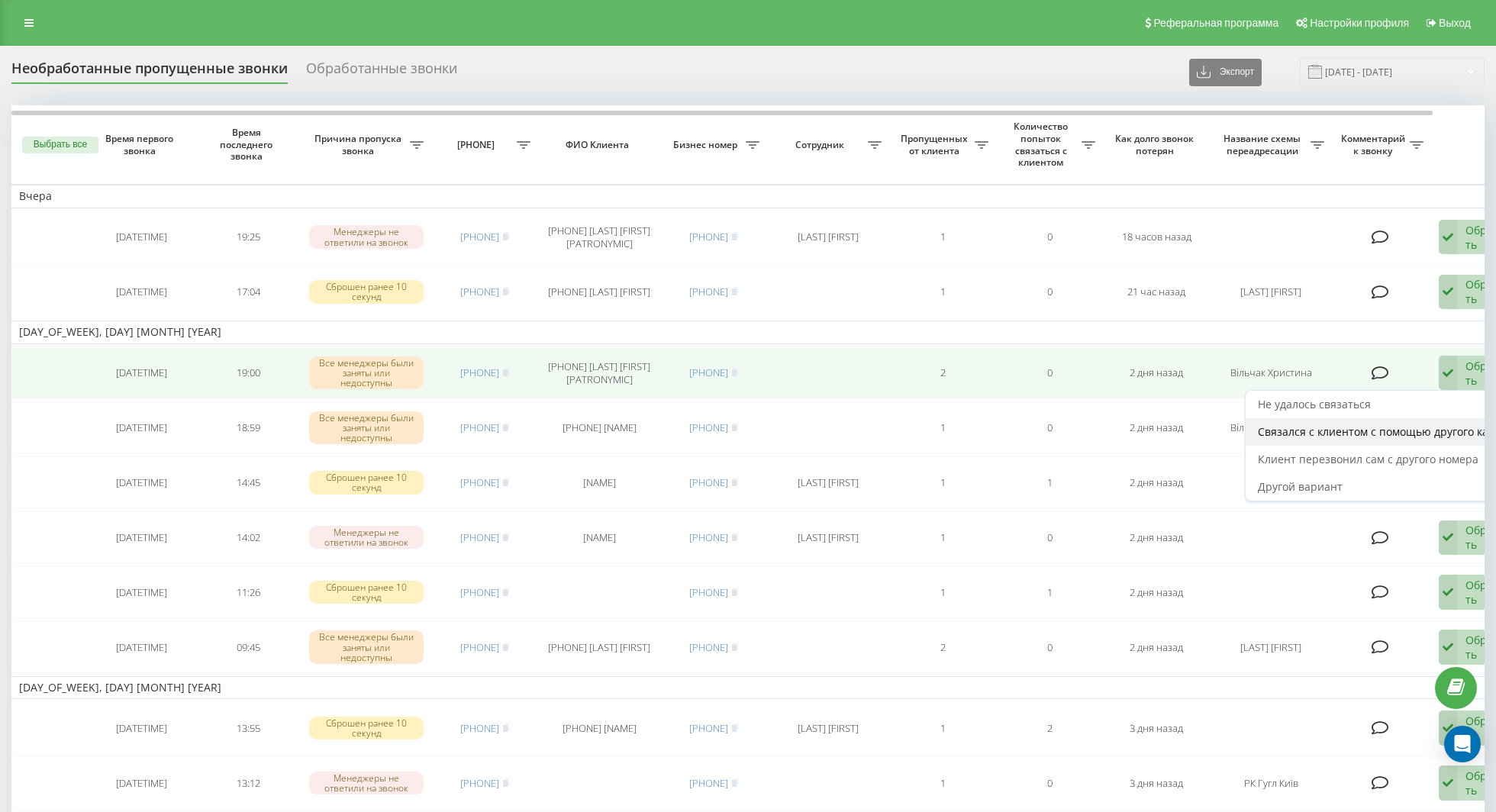 click on "Связался с клиентом с помощью другого канала" at bounding box center [1385, 432] 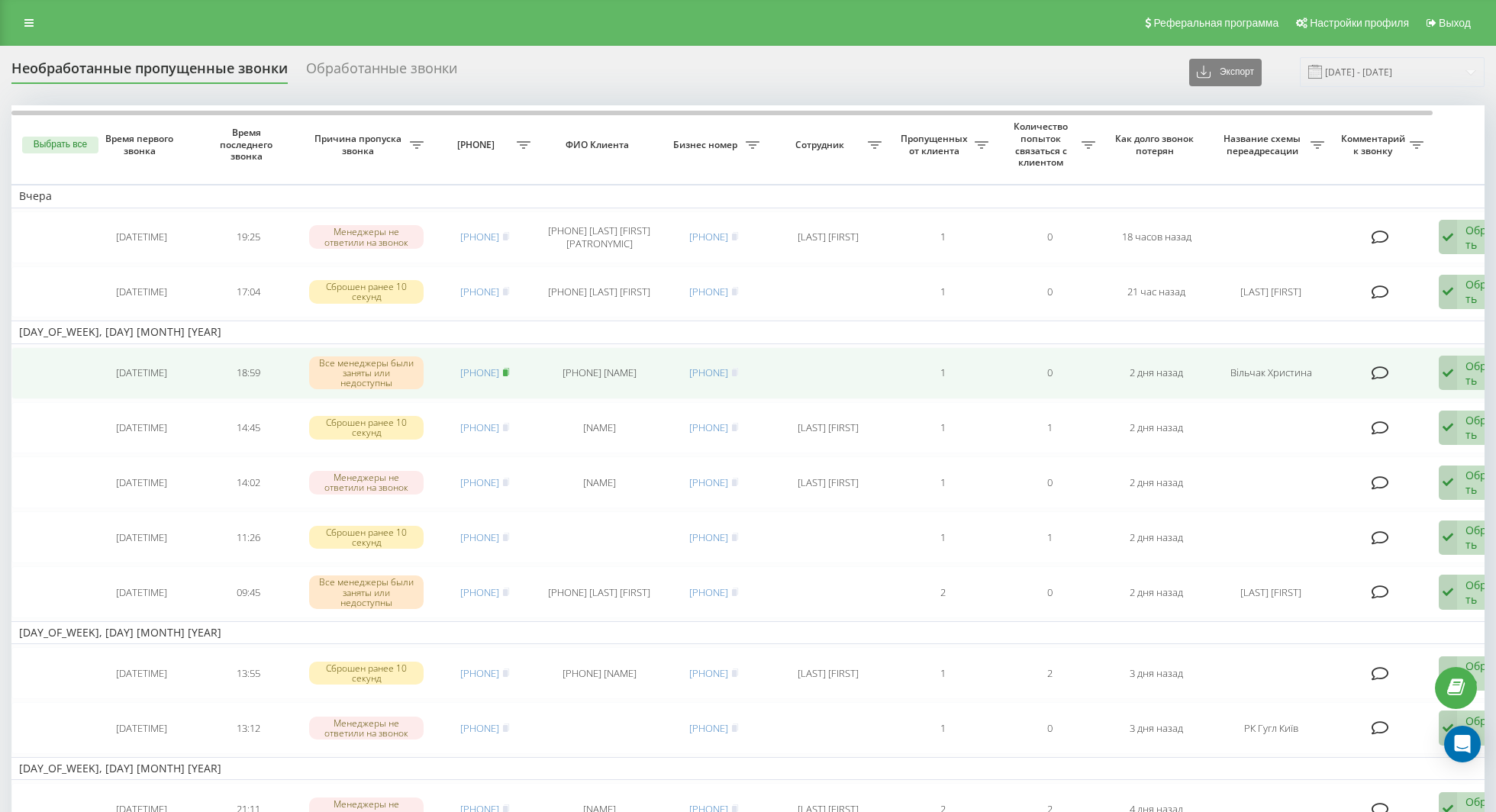 click 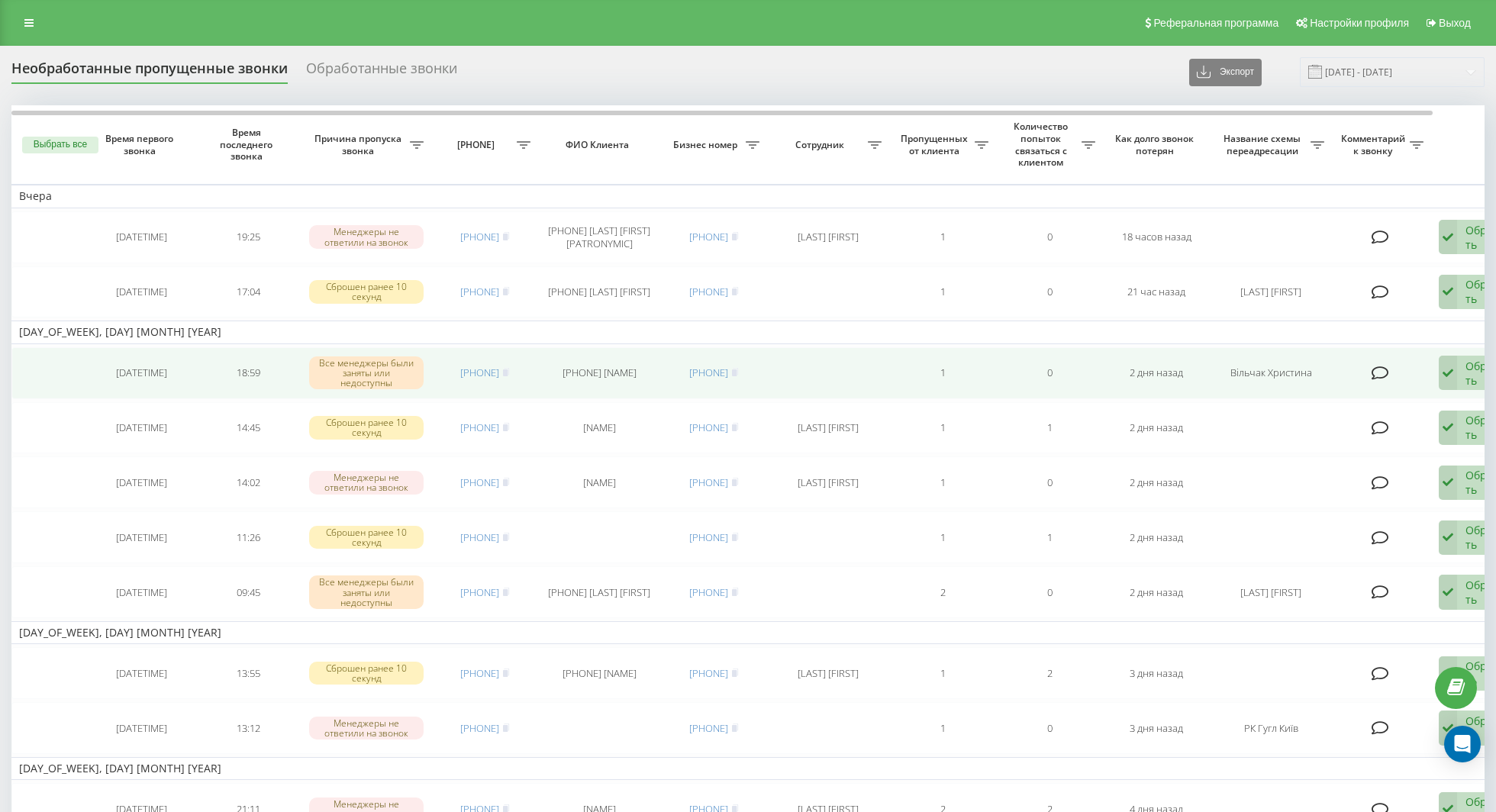 click on "Обработать Не удалось связаться Связался с клиентом с помощью другого канала Клиент перезвонил сам с другого номера Другой вариант" at bounding box center (1482, 373) 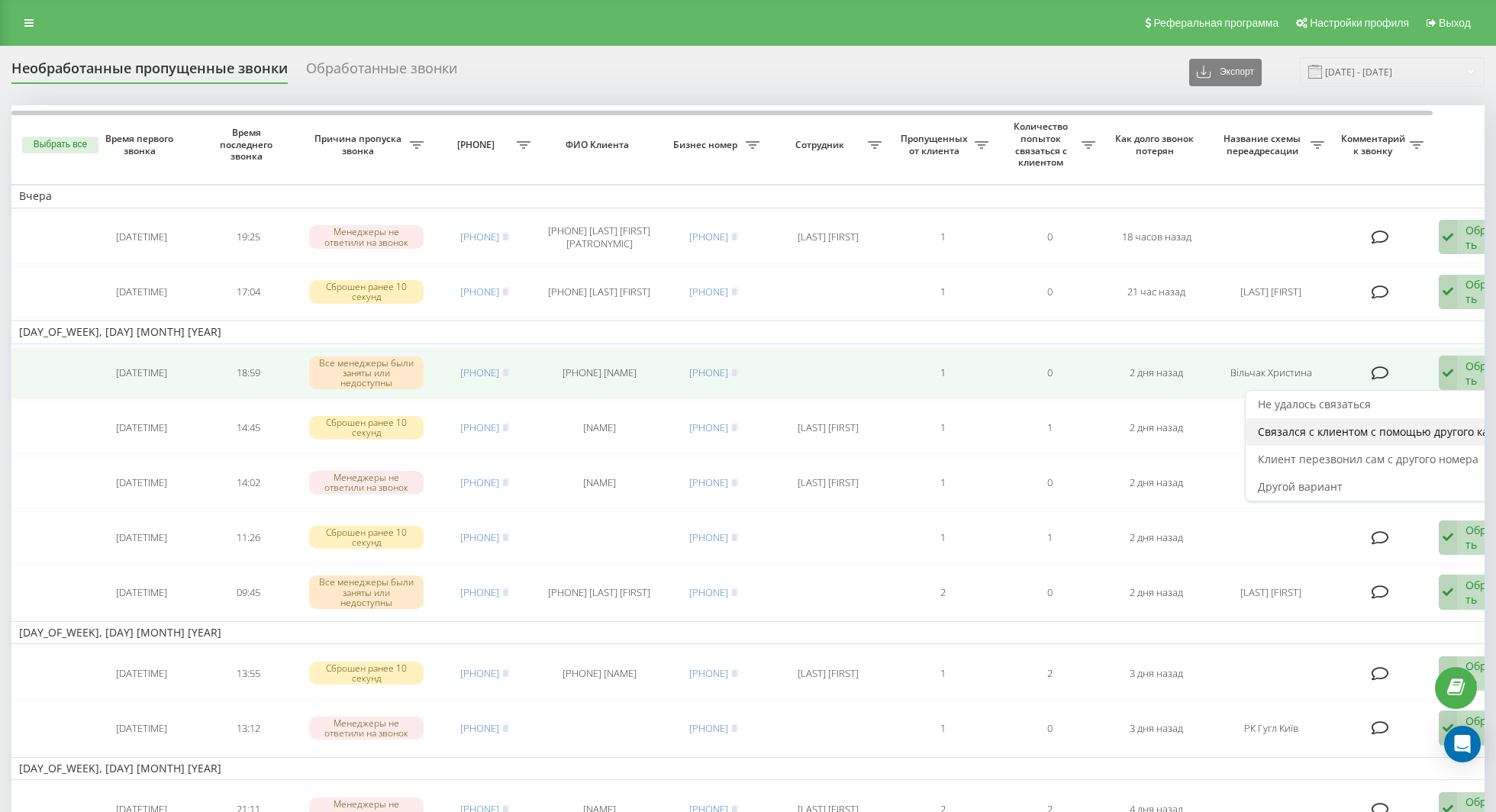 click on "Связался с клиентом с помощью другого канала" at bounding box center (1385, 431) 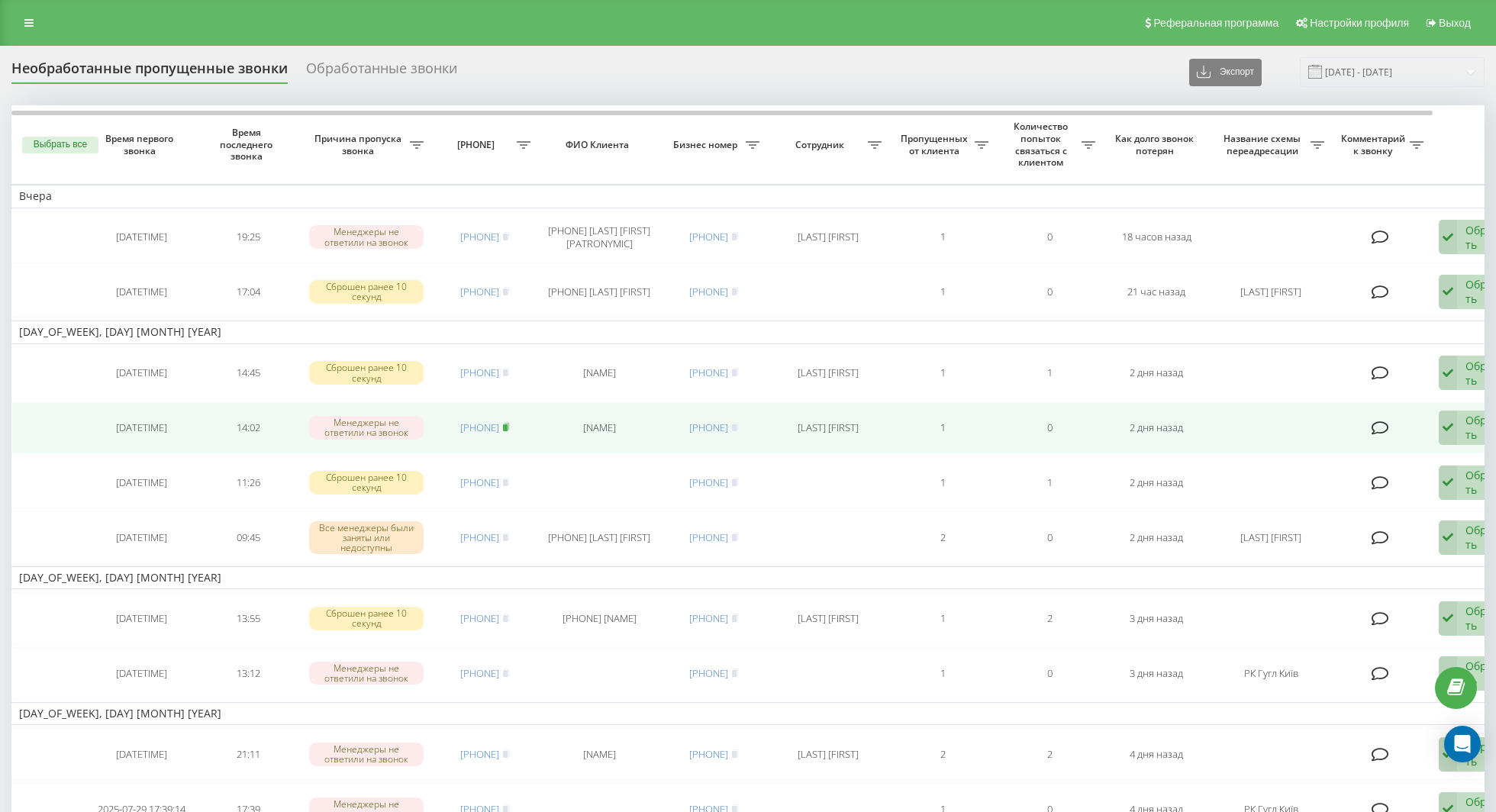 click 